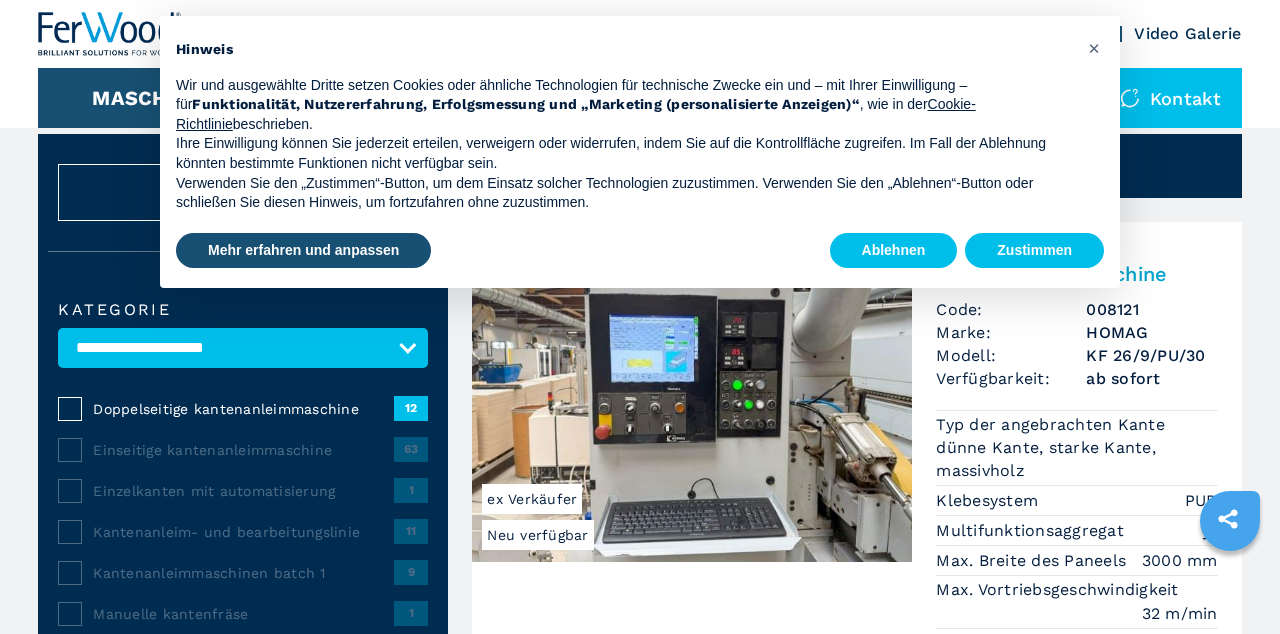 scroll, scrollTop: 44, scrollLeft: 0, axis: vertical 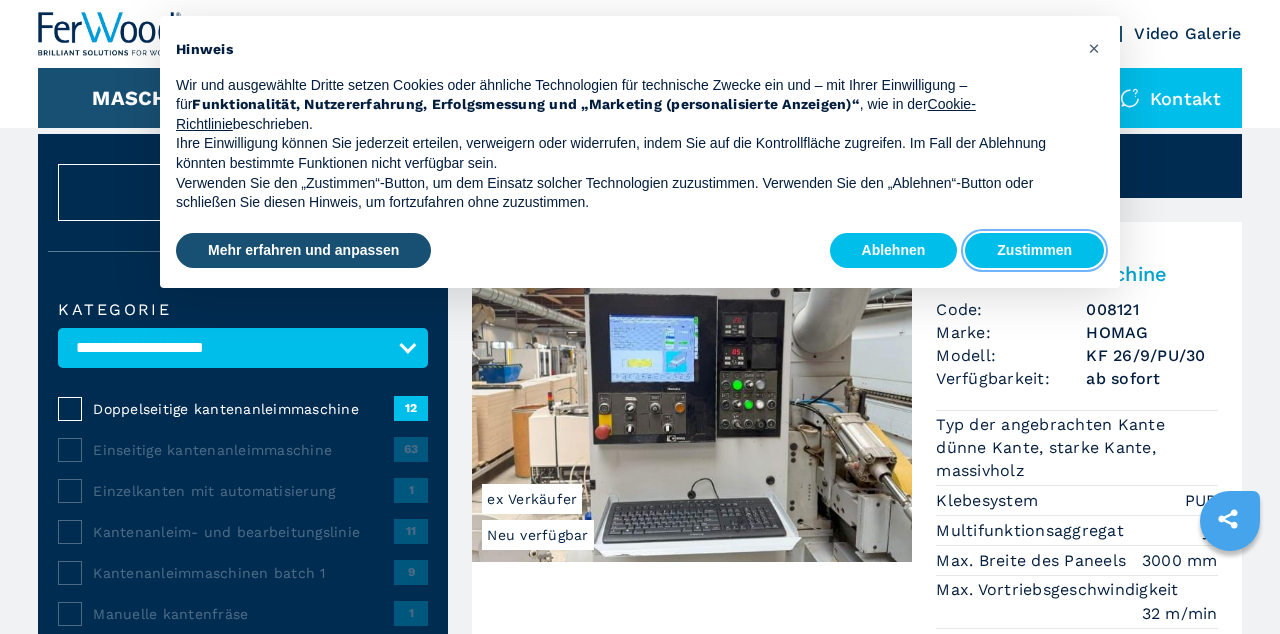 click on "Zustimmen" at bounding box center [1034, 251] 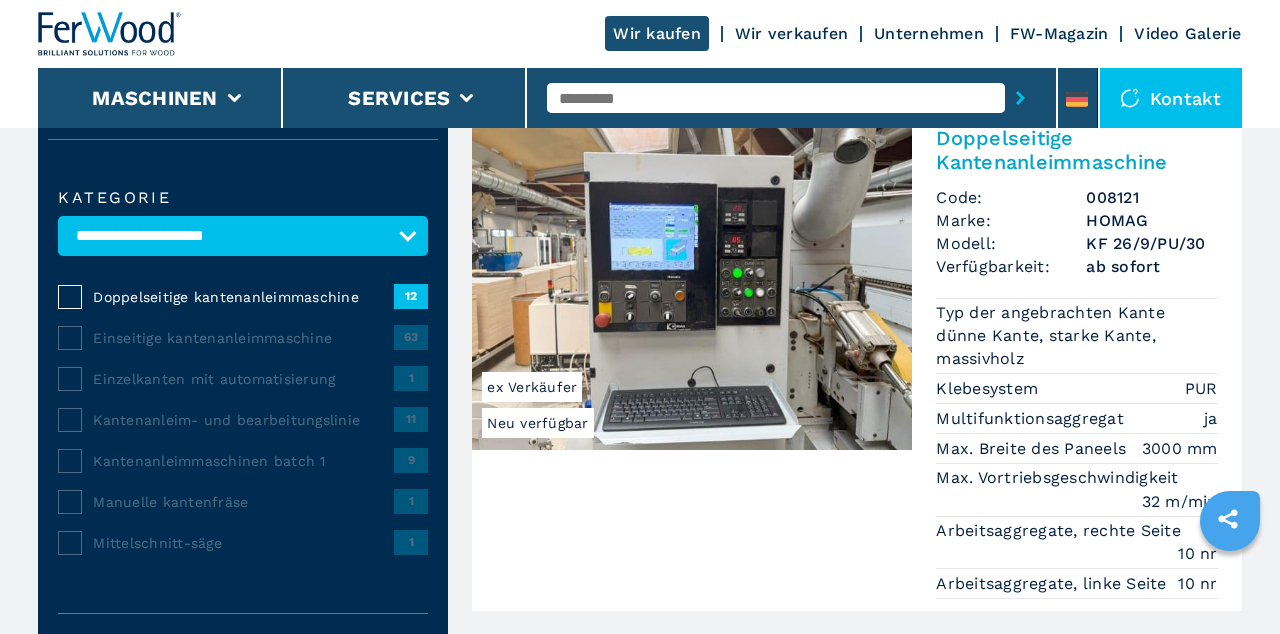 scroll, scrollTop: 158, scrollLeft: 0, axis: vertical 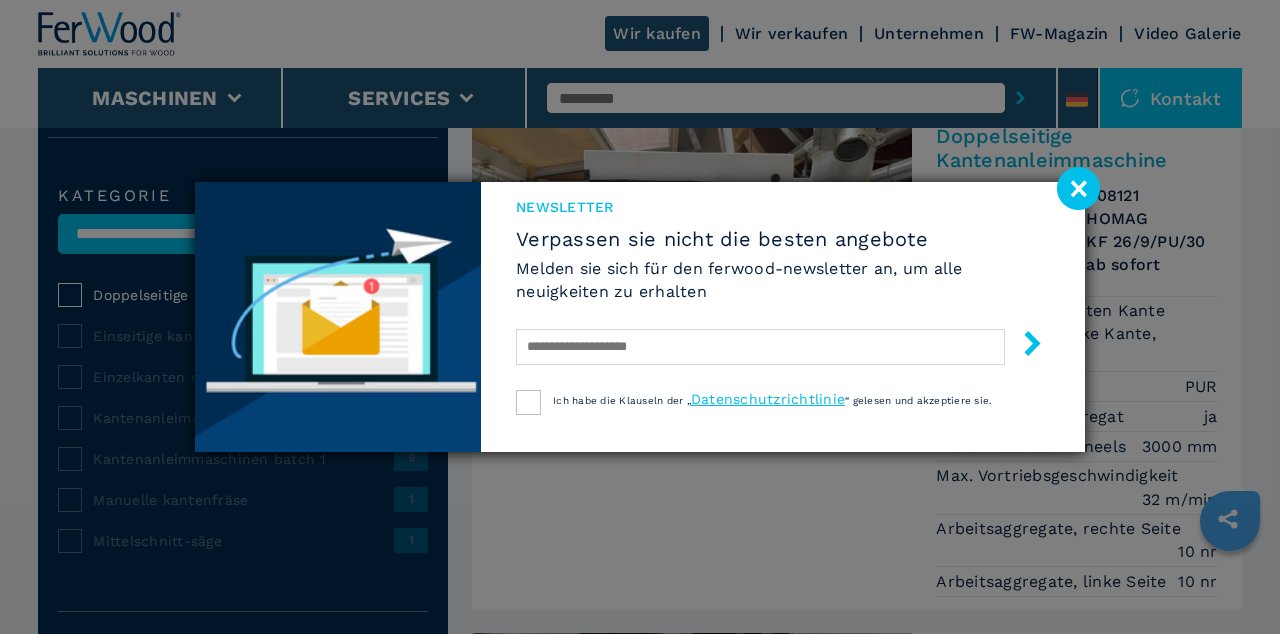 click 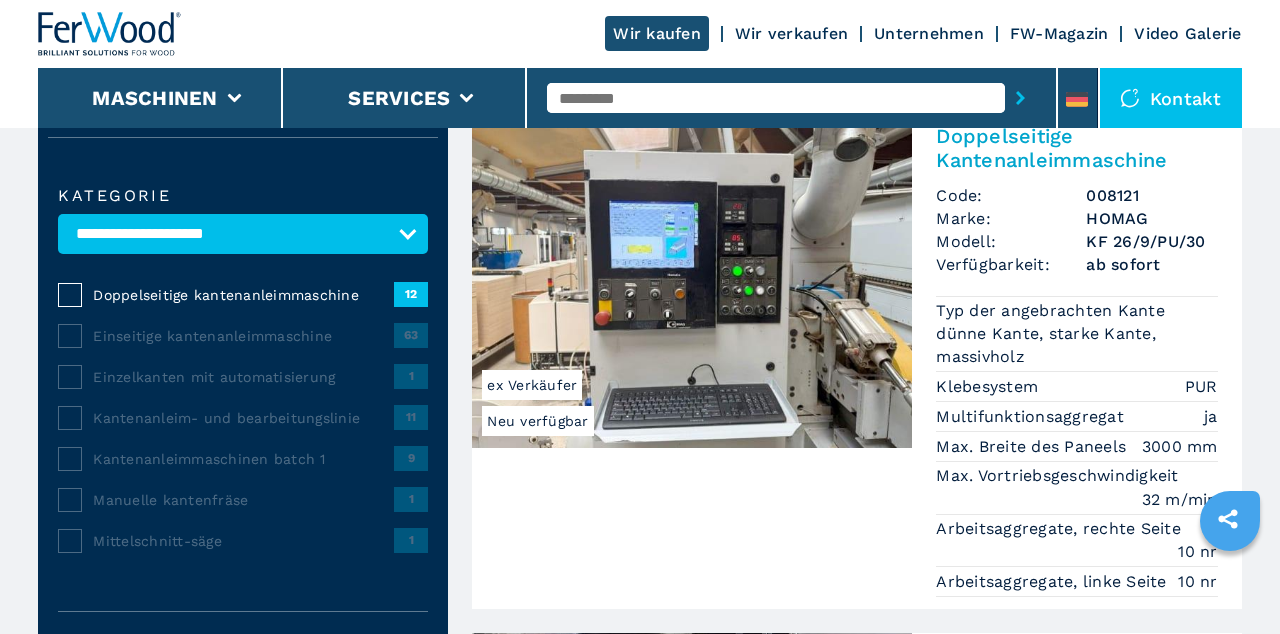 click on "dünne Kante, starke Kante, massivholz" at bounding box center [1076, 345] 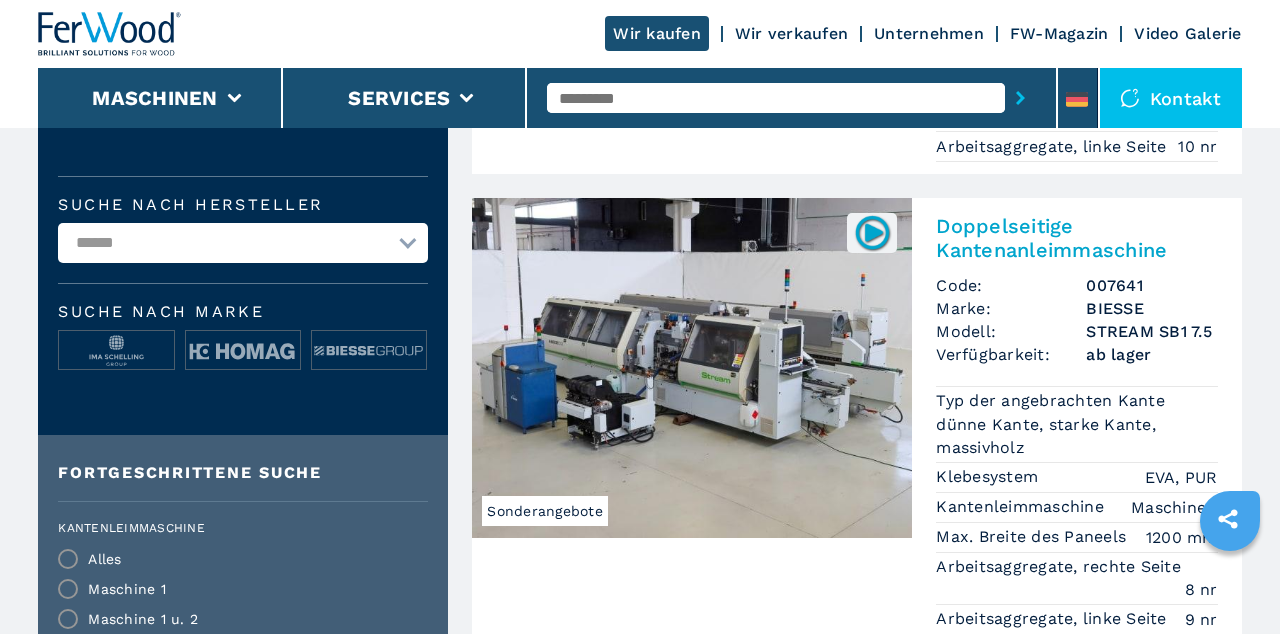 scroll, scrollTop: 594, scrollLeft: 0, axis: vertical 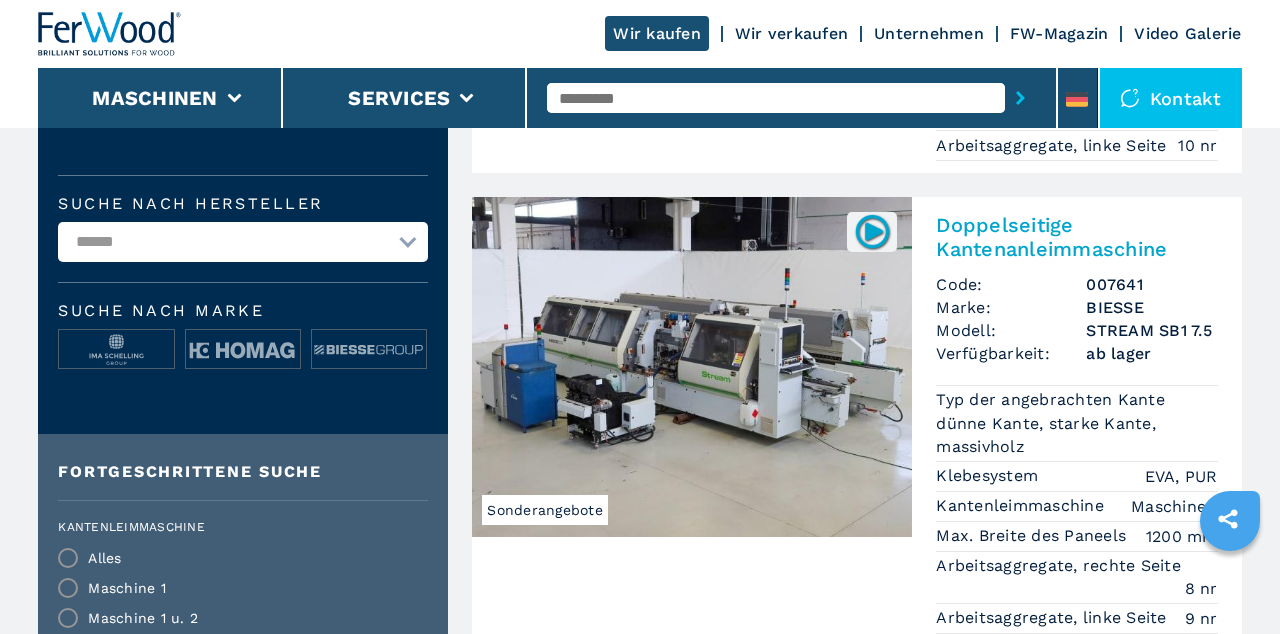click on "Typ der angebrachten Kante   dünne Kante, starke Kante, massivholz" at bounding box center [1076, 423] 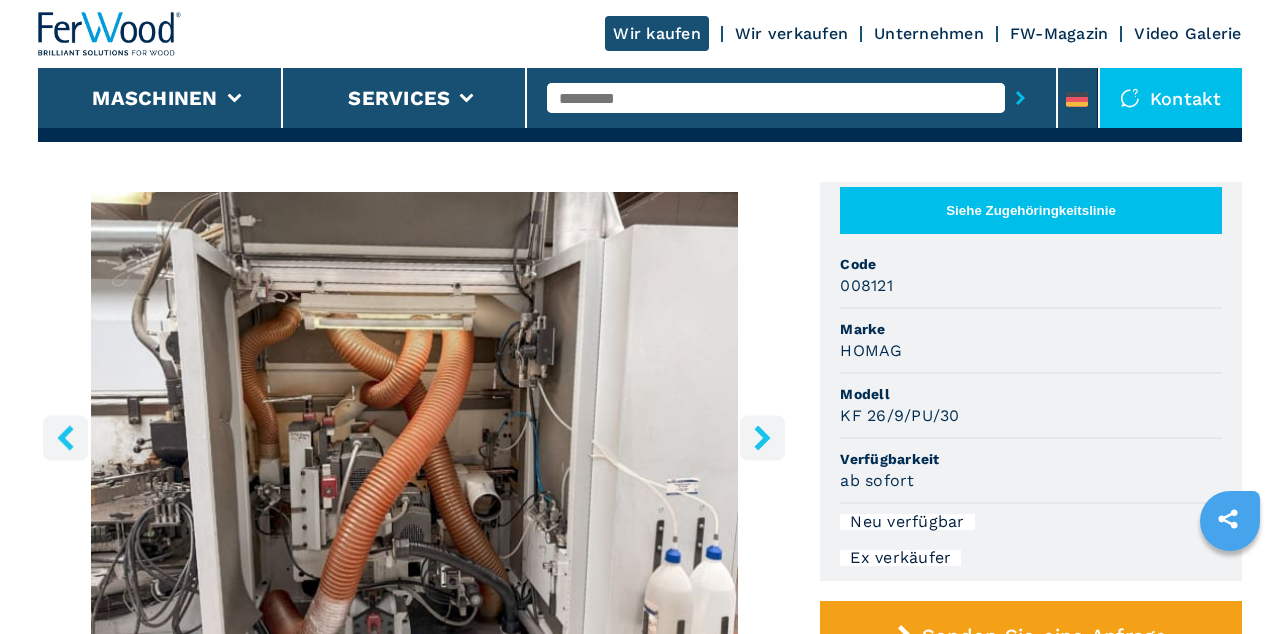 scroll, scrollTop: 120, scrollLeft: 0, axis: vertical 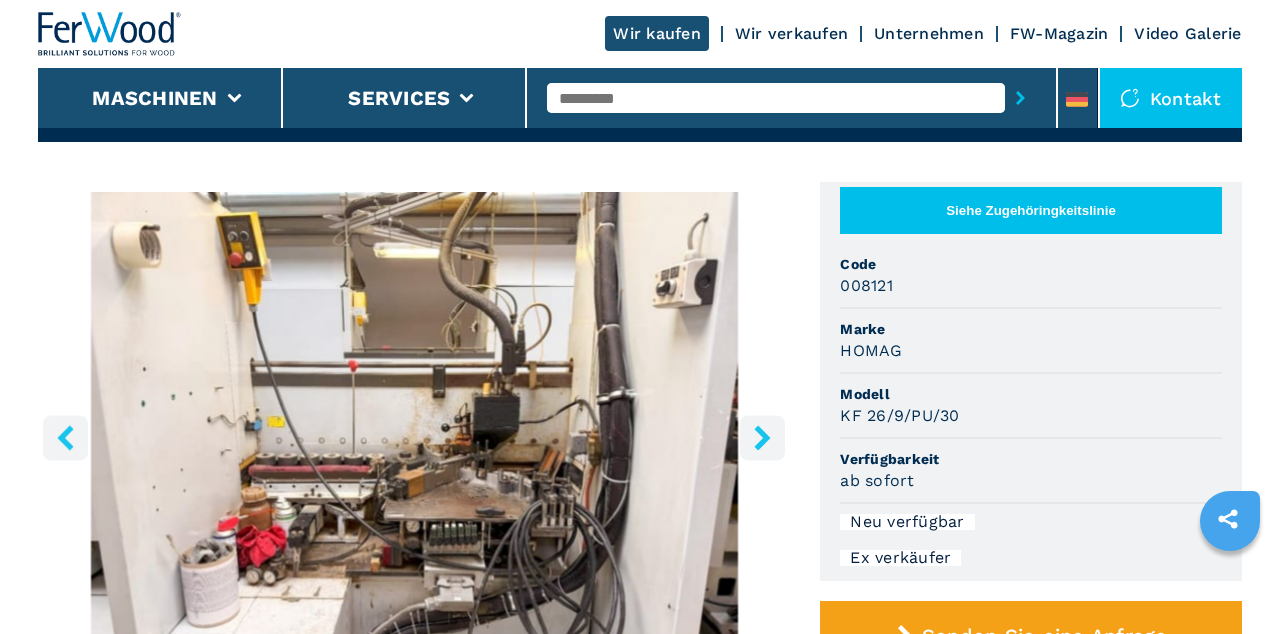 click 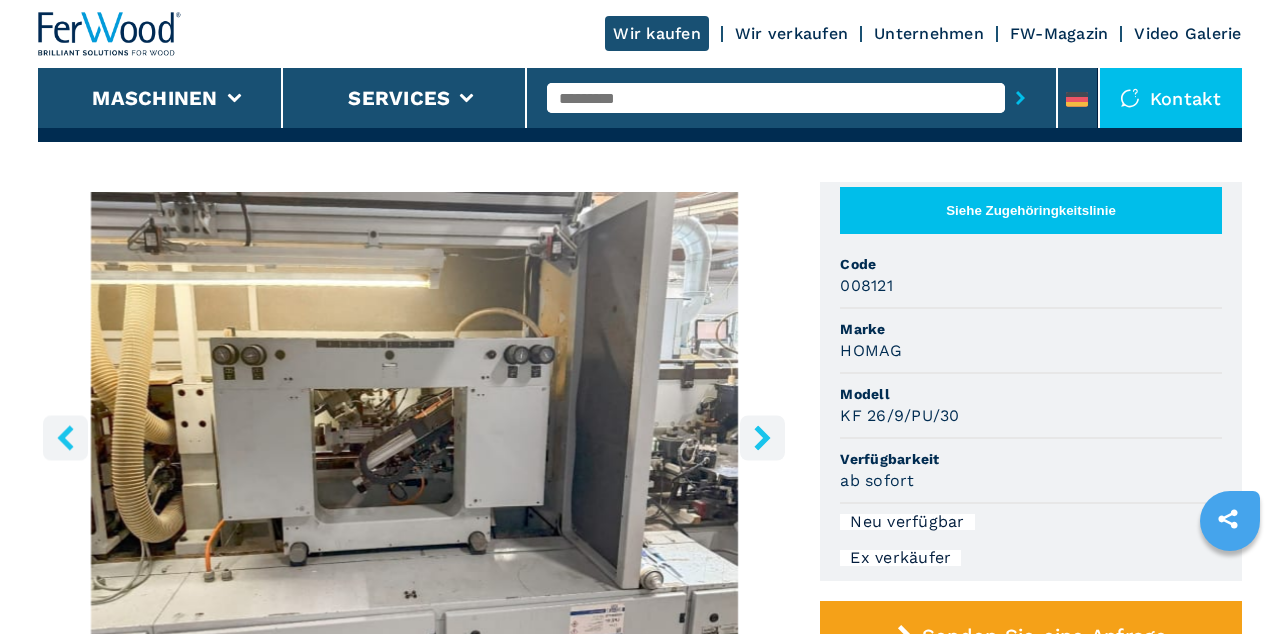click 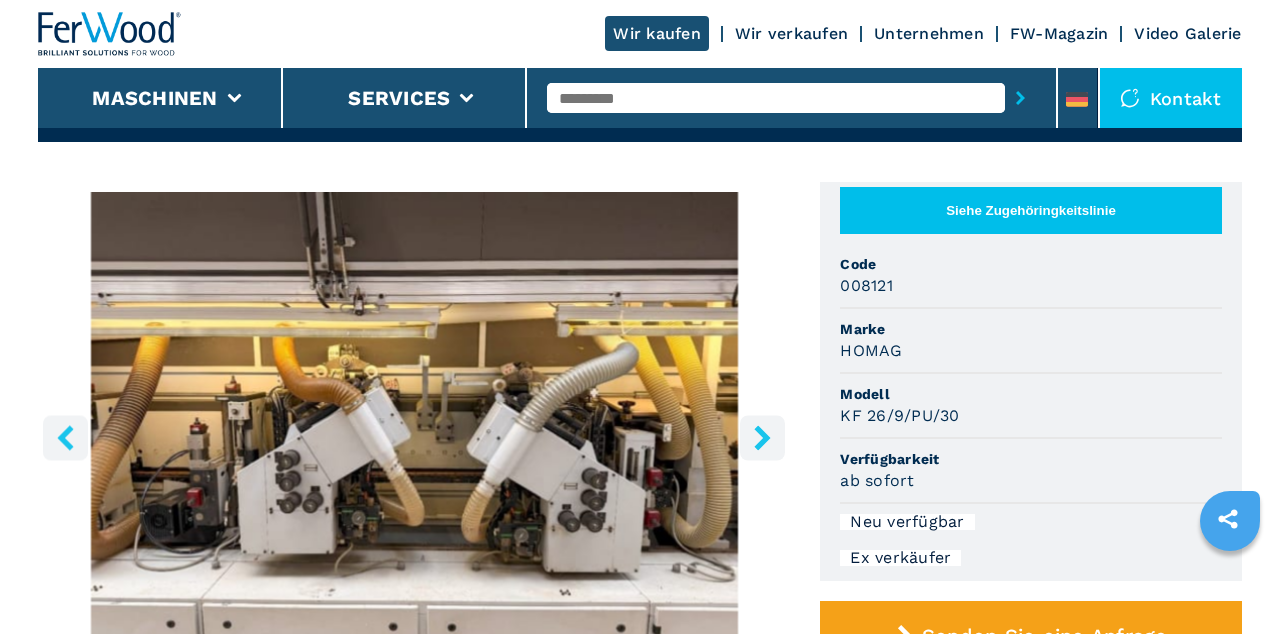 click 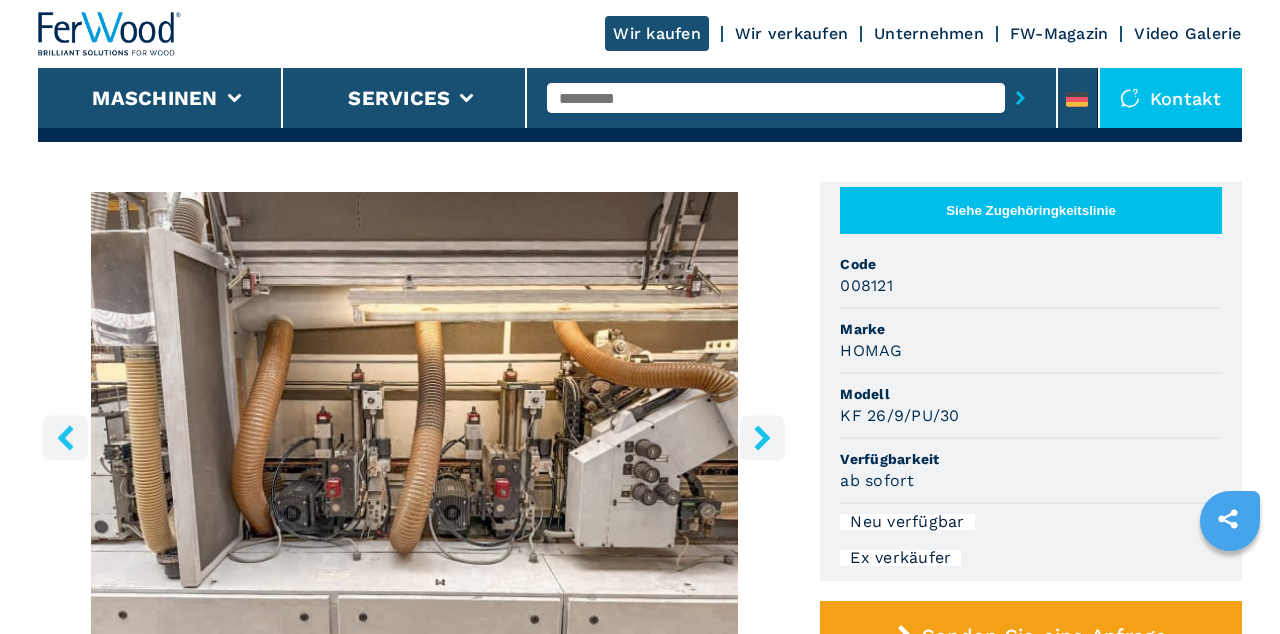click at bounding box center (762, 437) 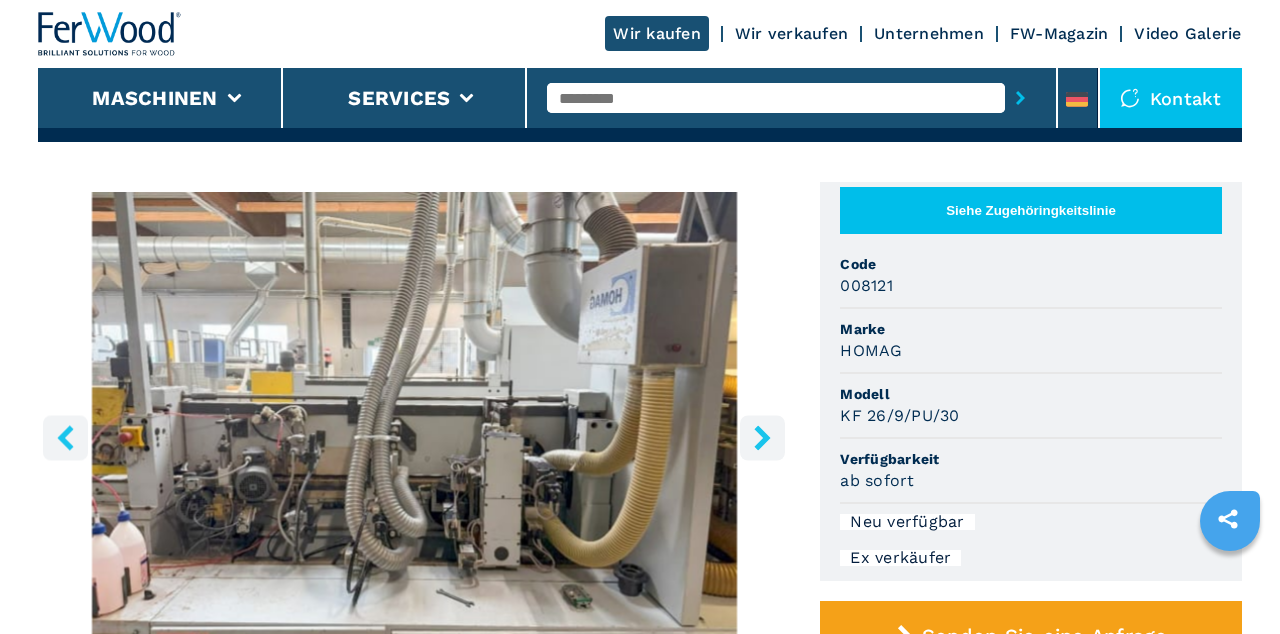 click at bounding box center [762, 437] 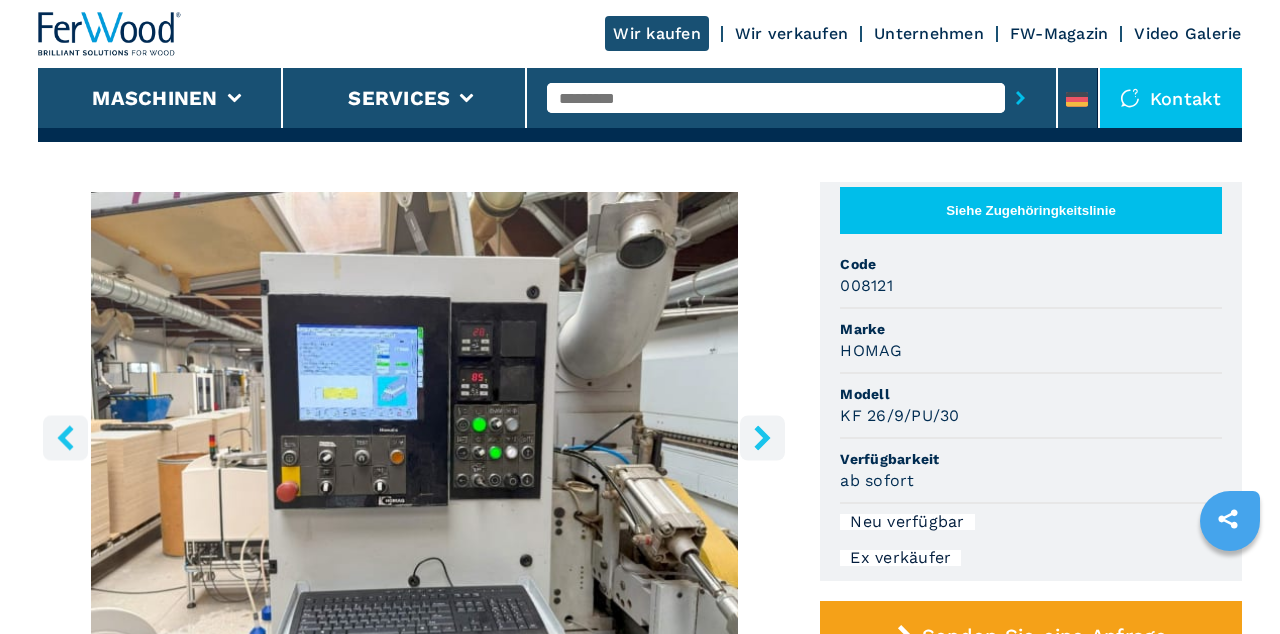 click 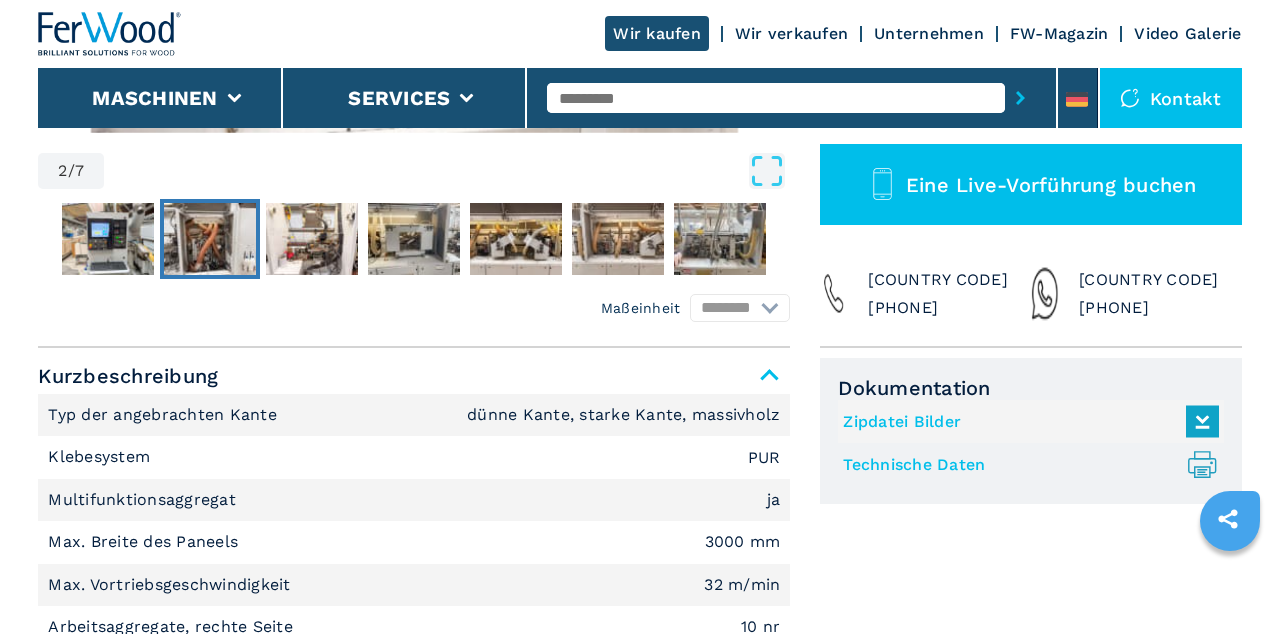 scroll, scrollTop: 665, scrollLeft: 0, axis: vertical 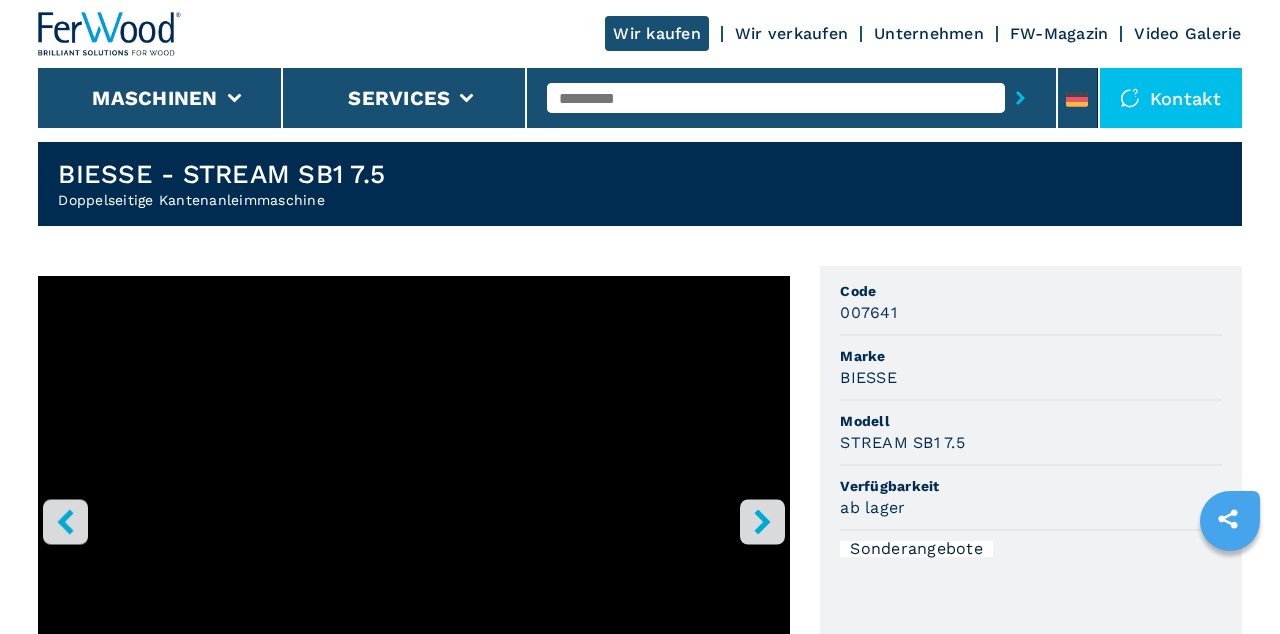 click 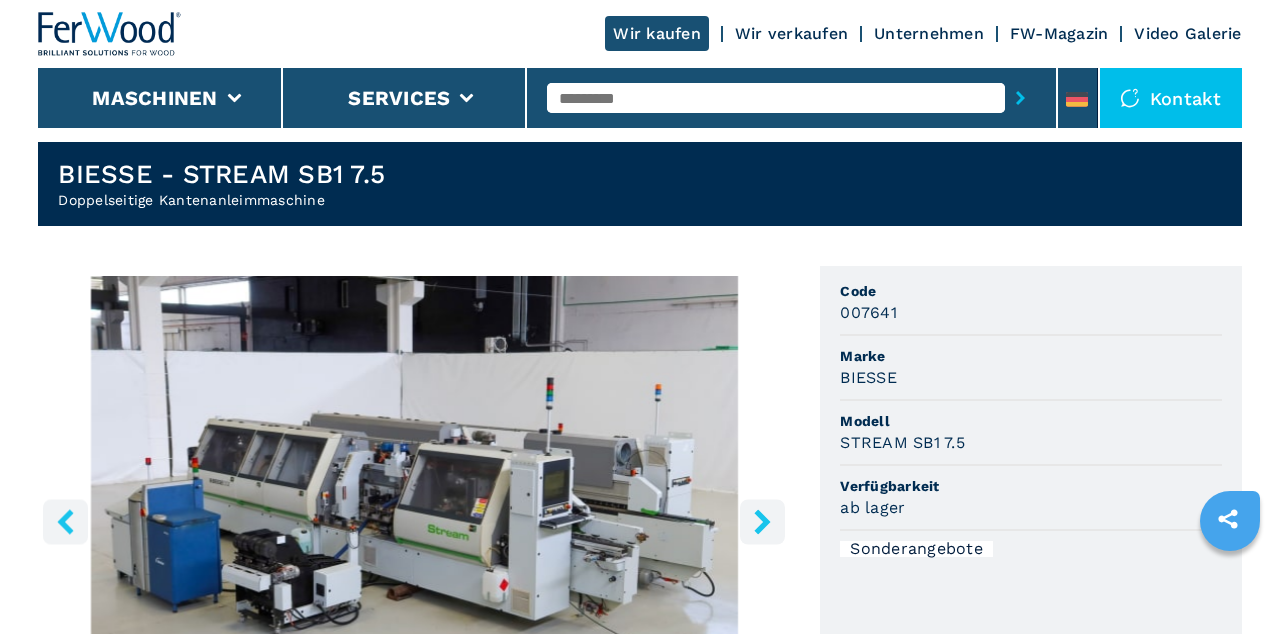 click 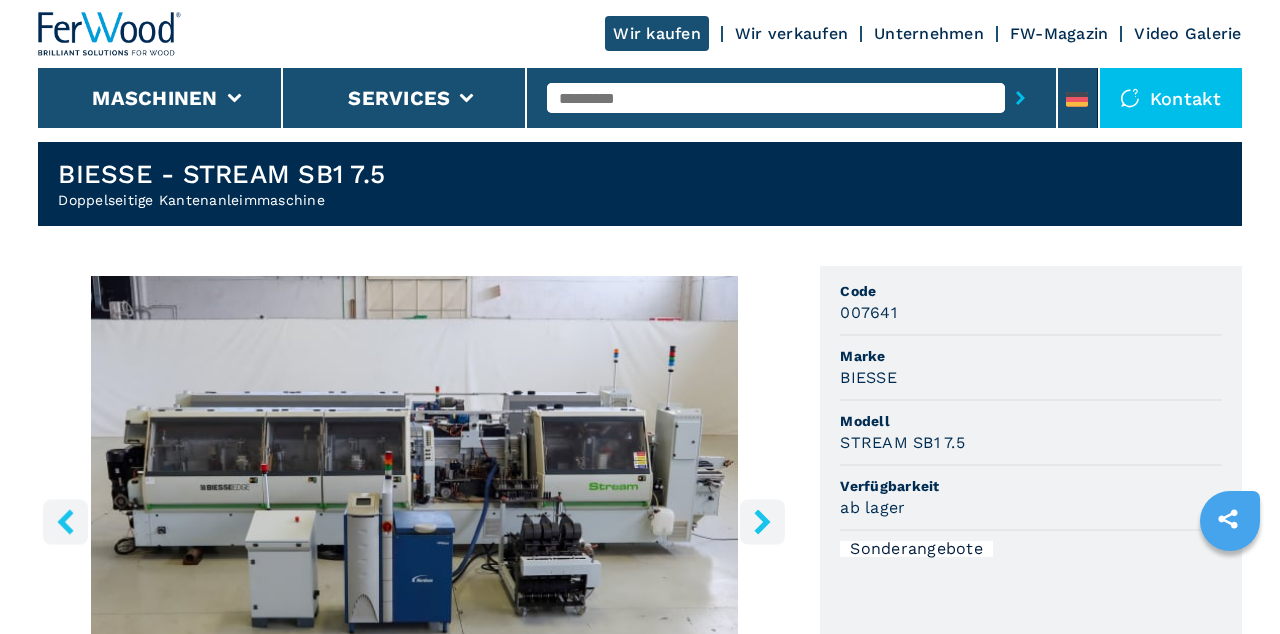 click 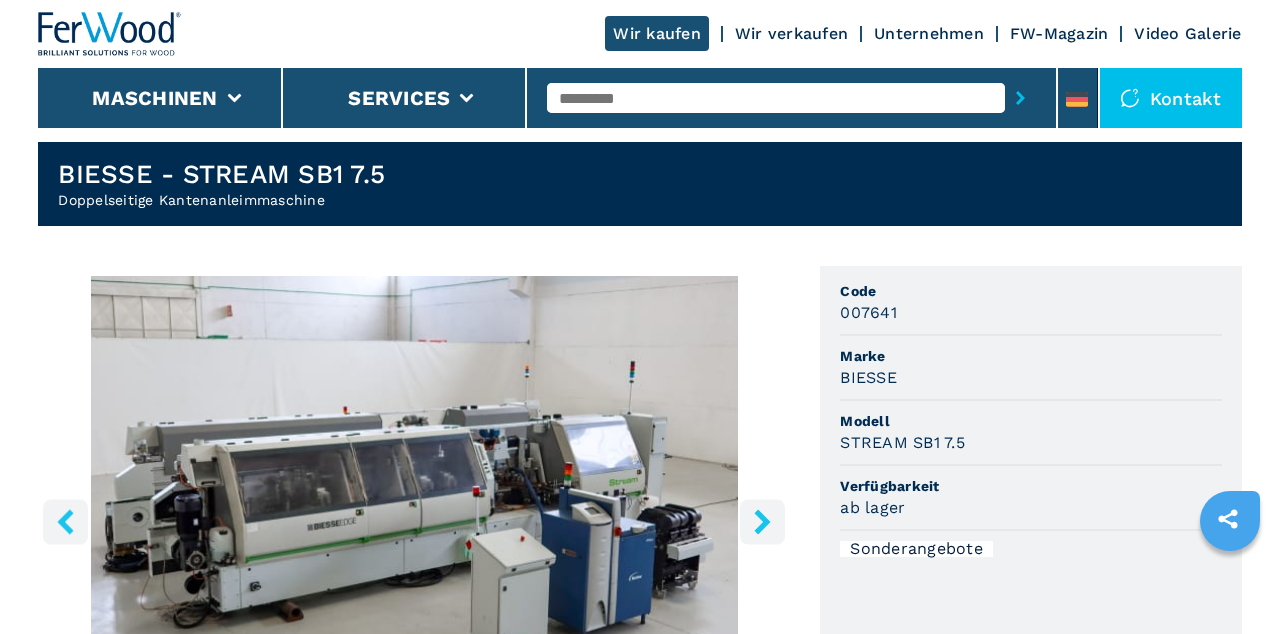 click 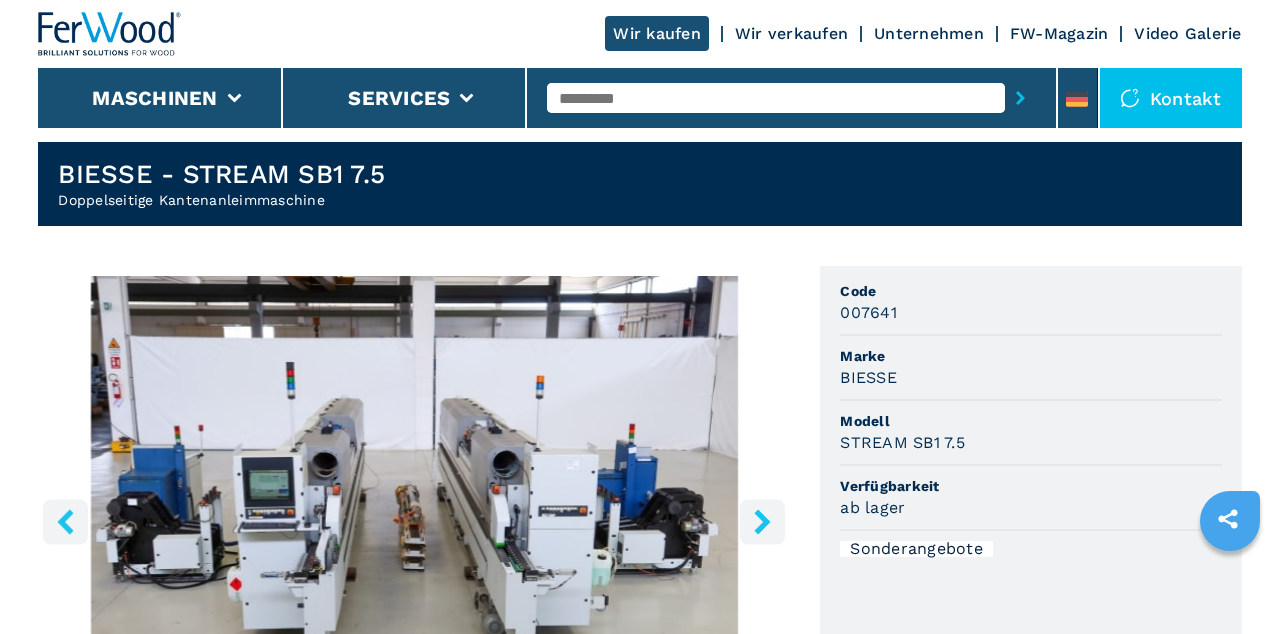 click 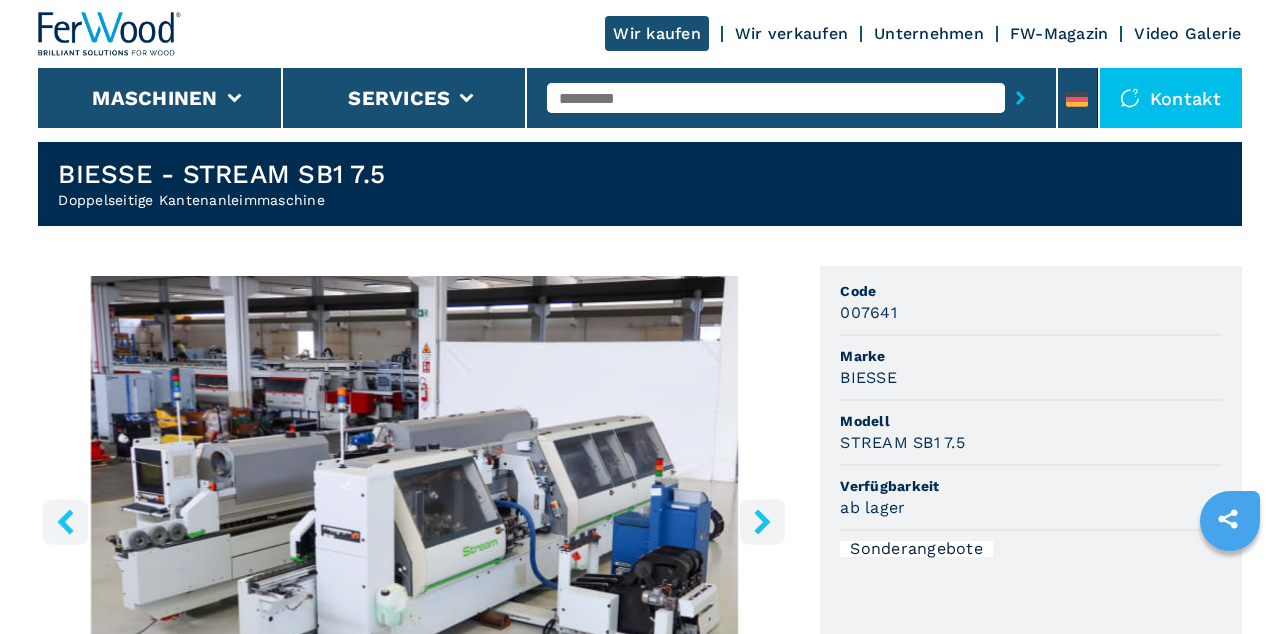 click 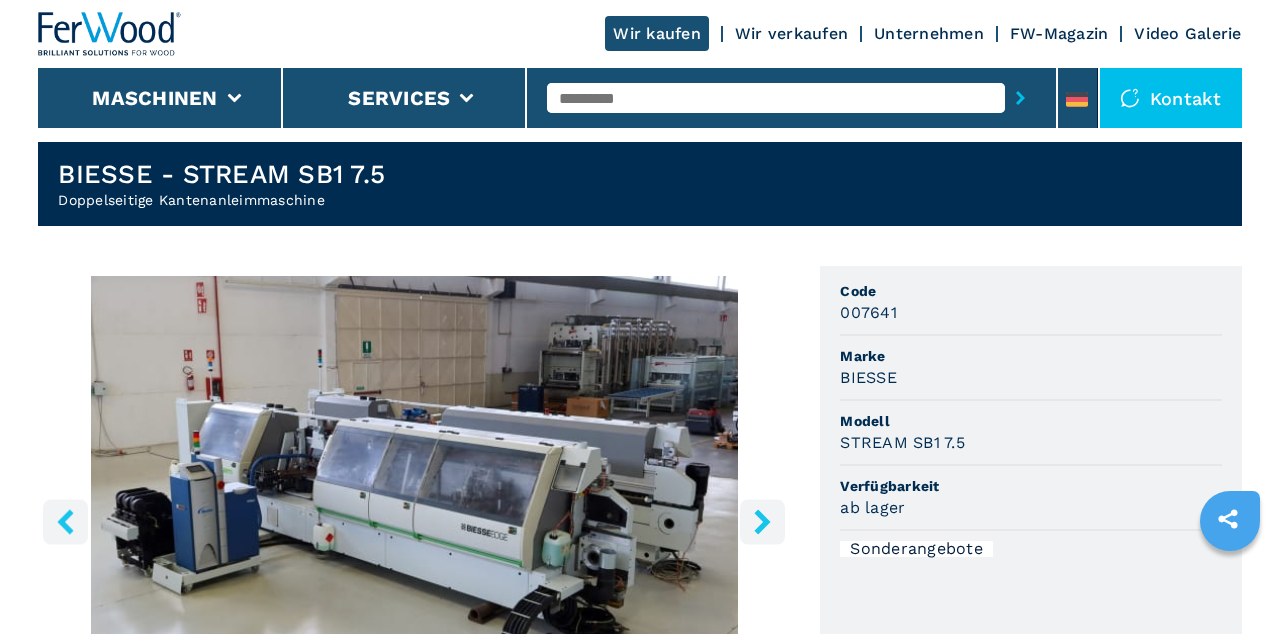 click 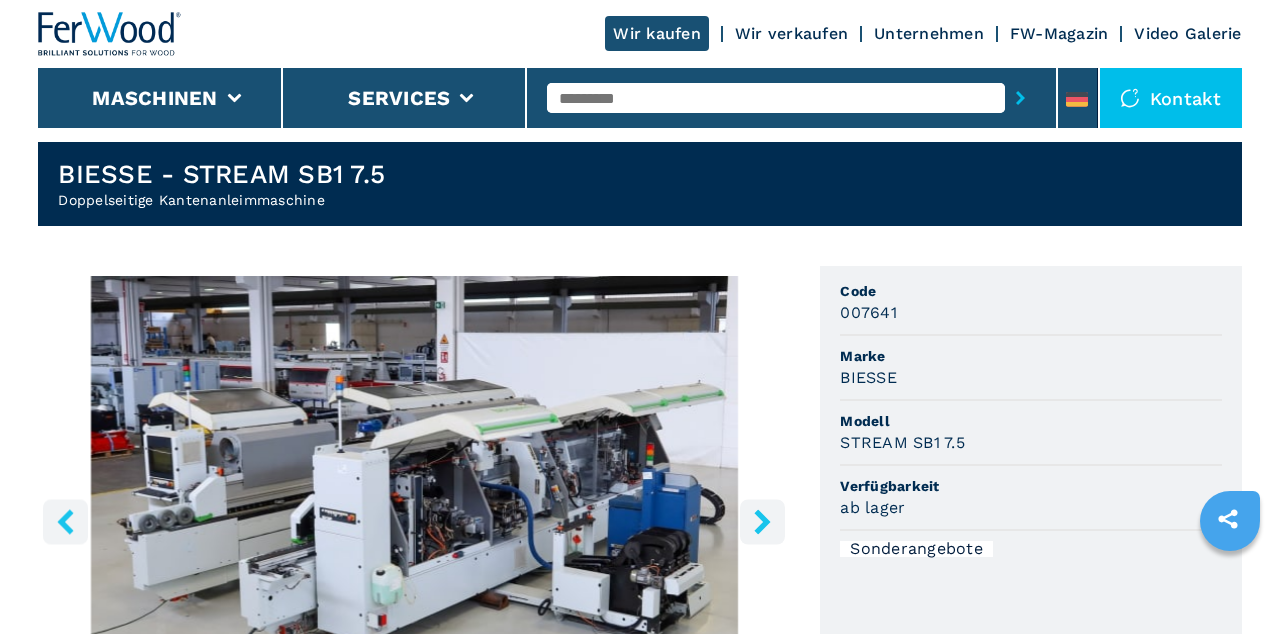 click at bounding box center (762, 521) 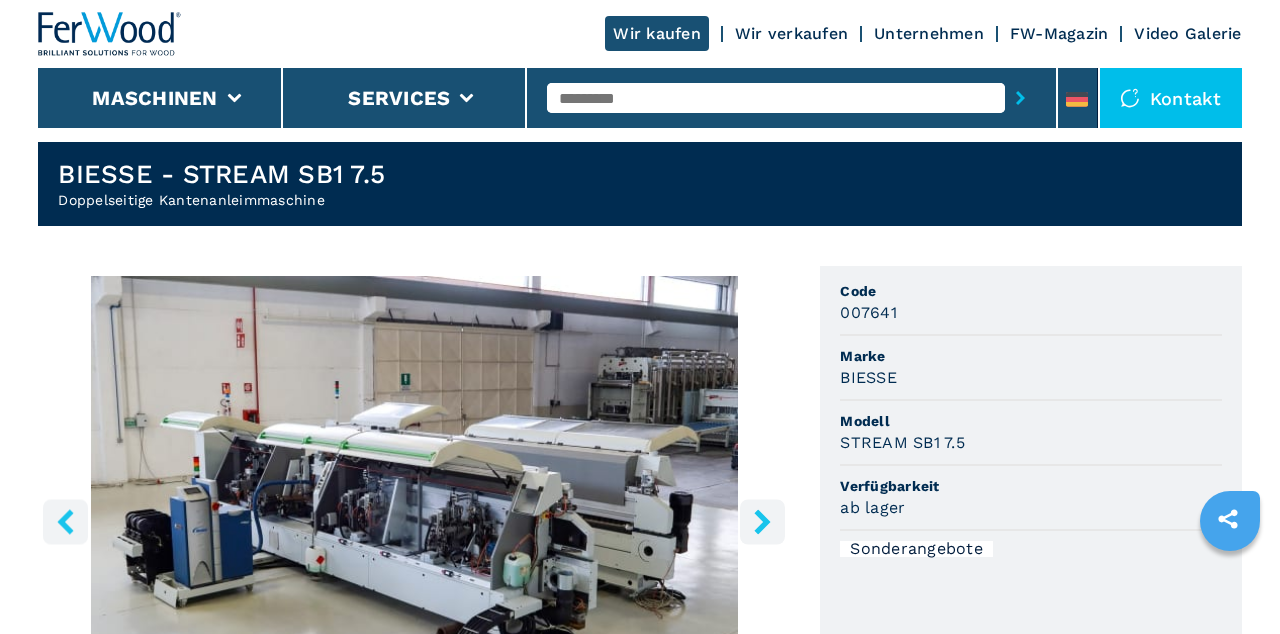 click 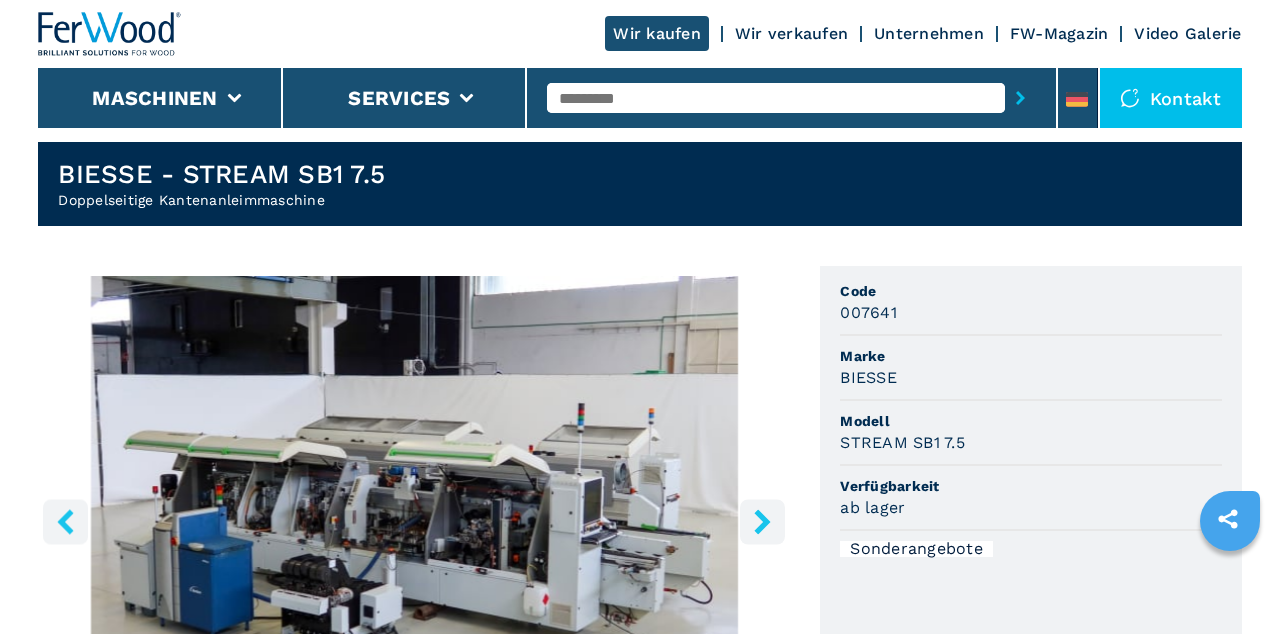 click at bounding box center [762, 521] 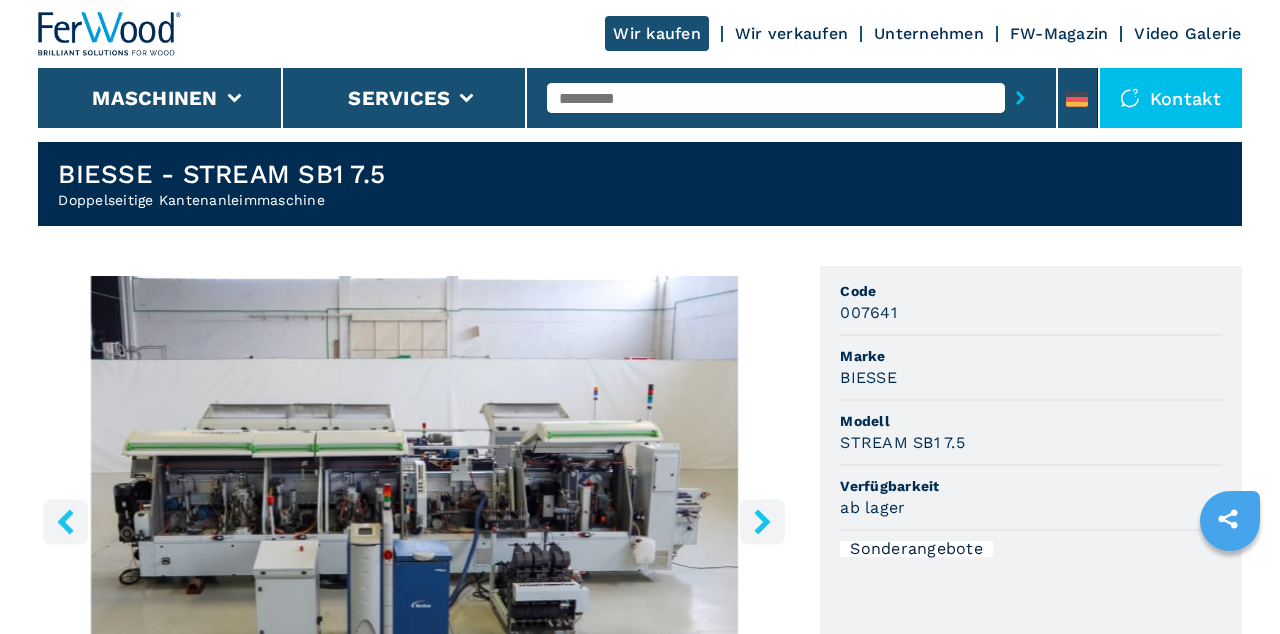 click at bounding box center (762, 521) 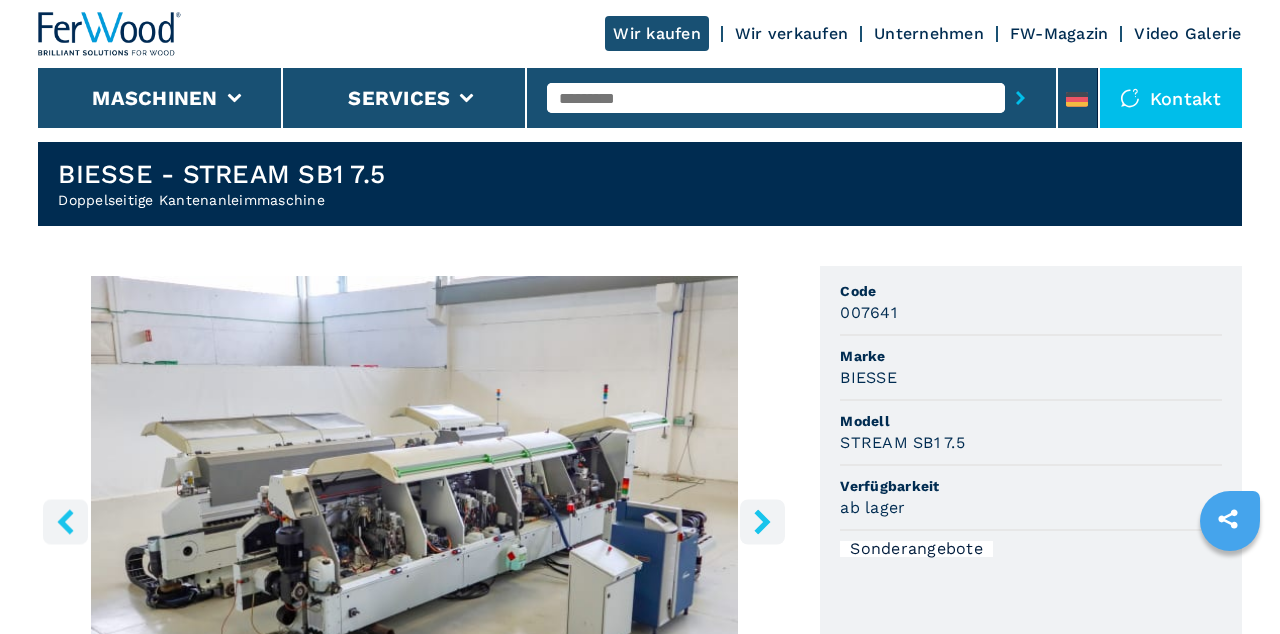 click at bounding box center (414, 518) 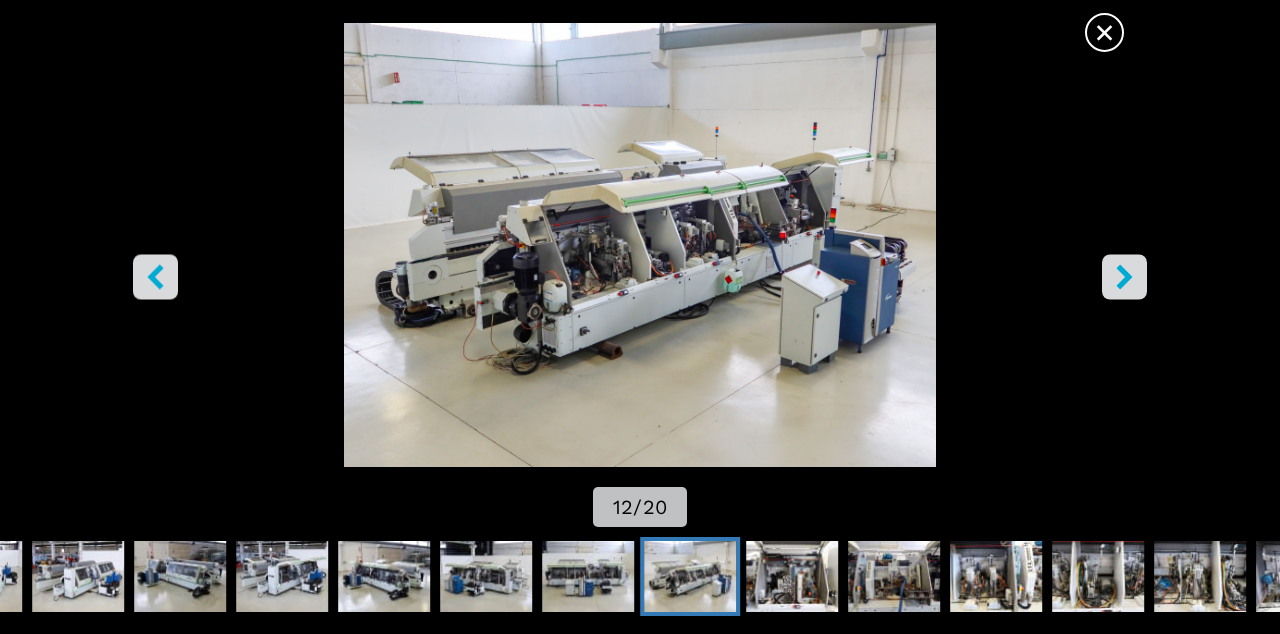 click at bounding box center (640, 245) 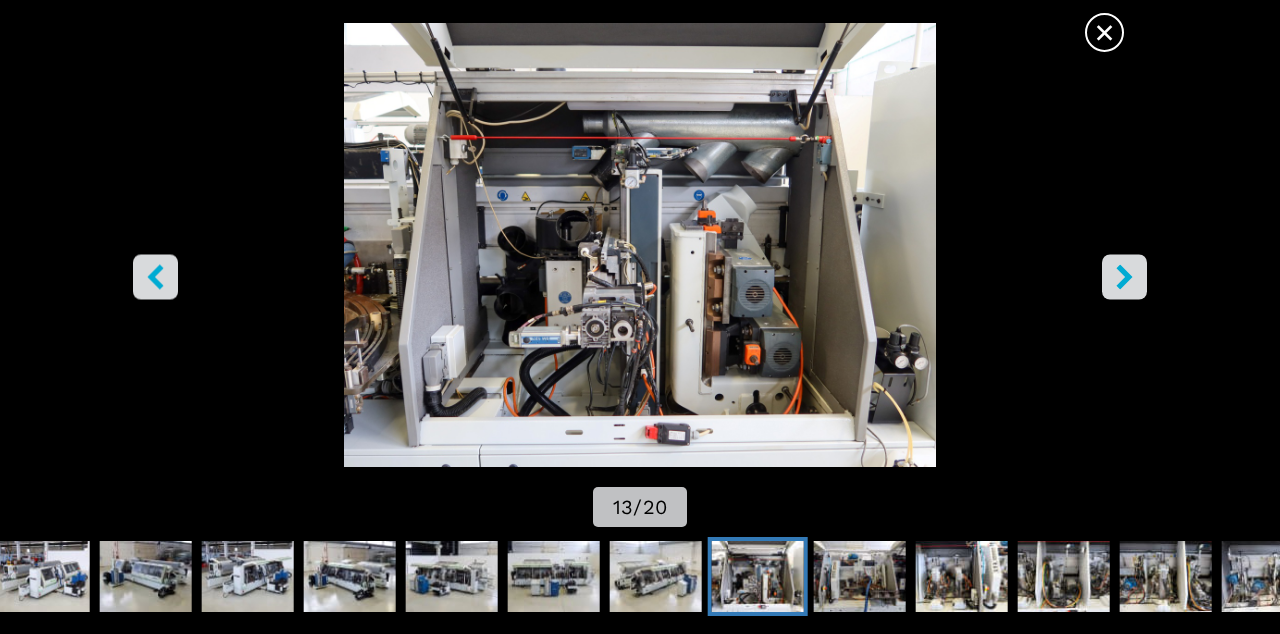 click 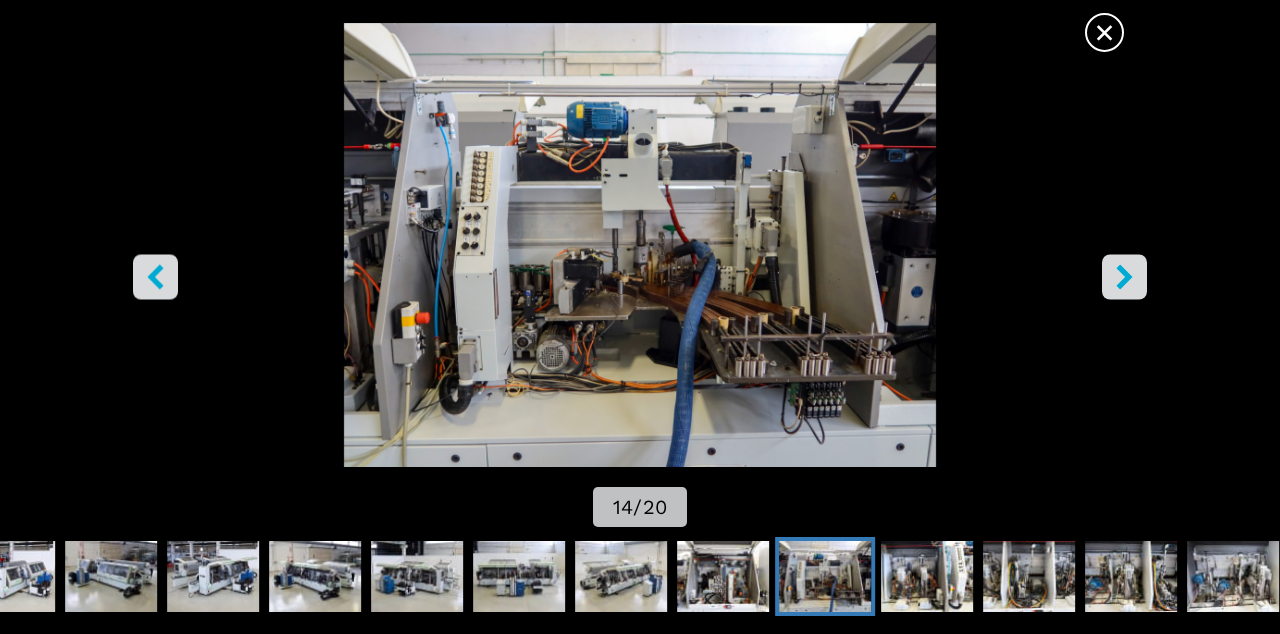 click 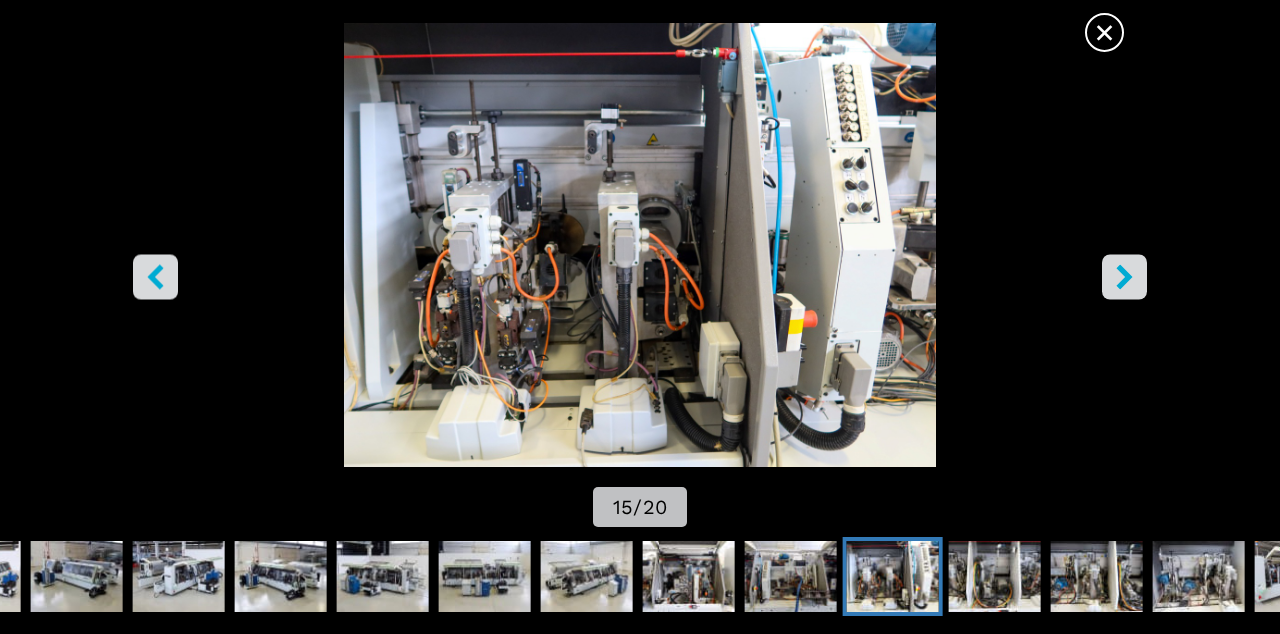 click at bounding box center [1124, 277] 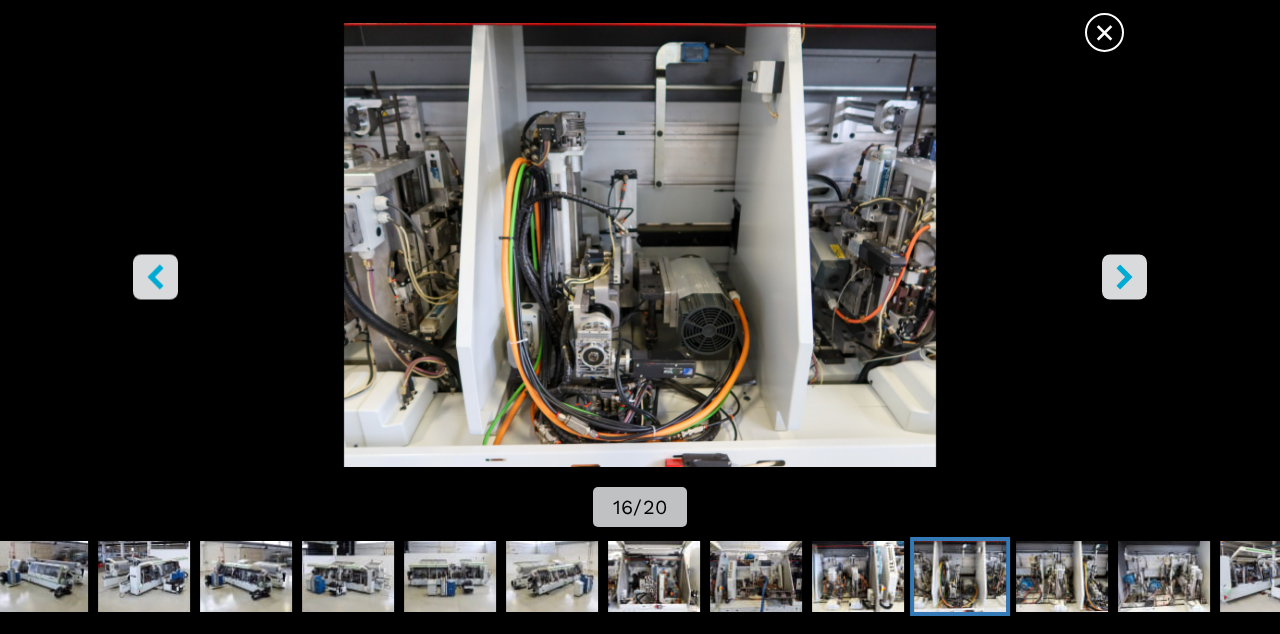 click at bounding box center [1124, 277] 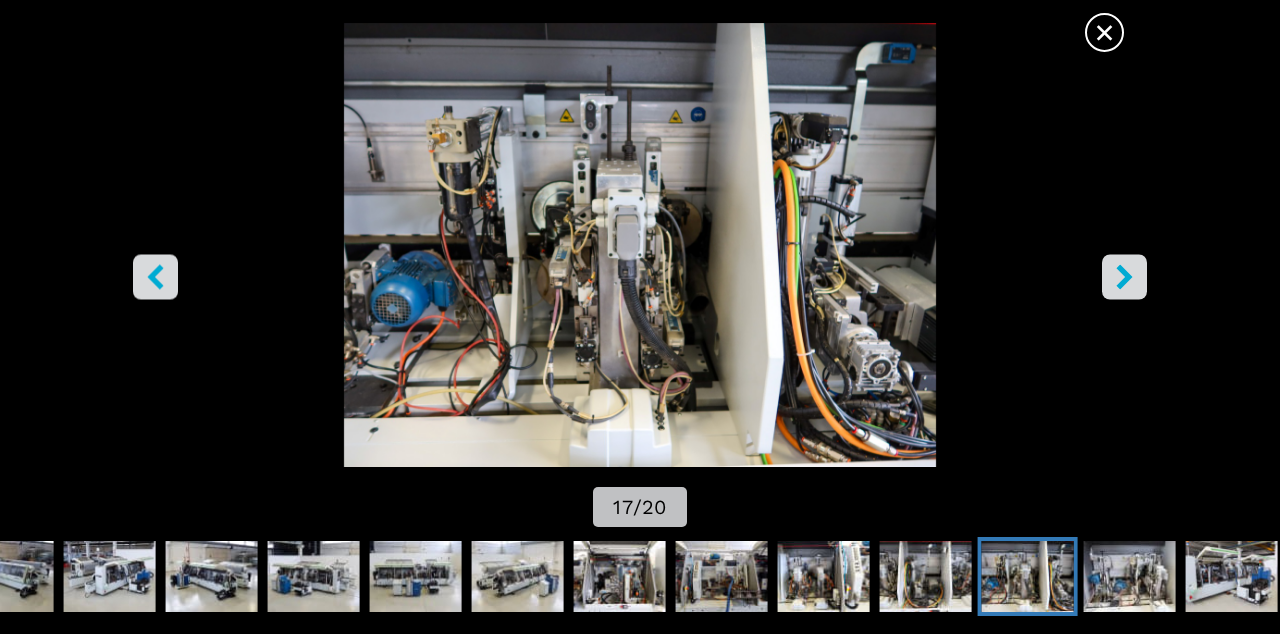click at bounding box center (1124, 277) 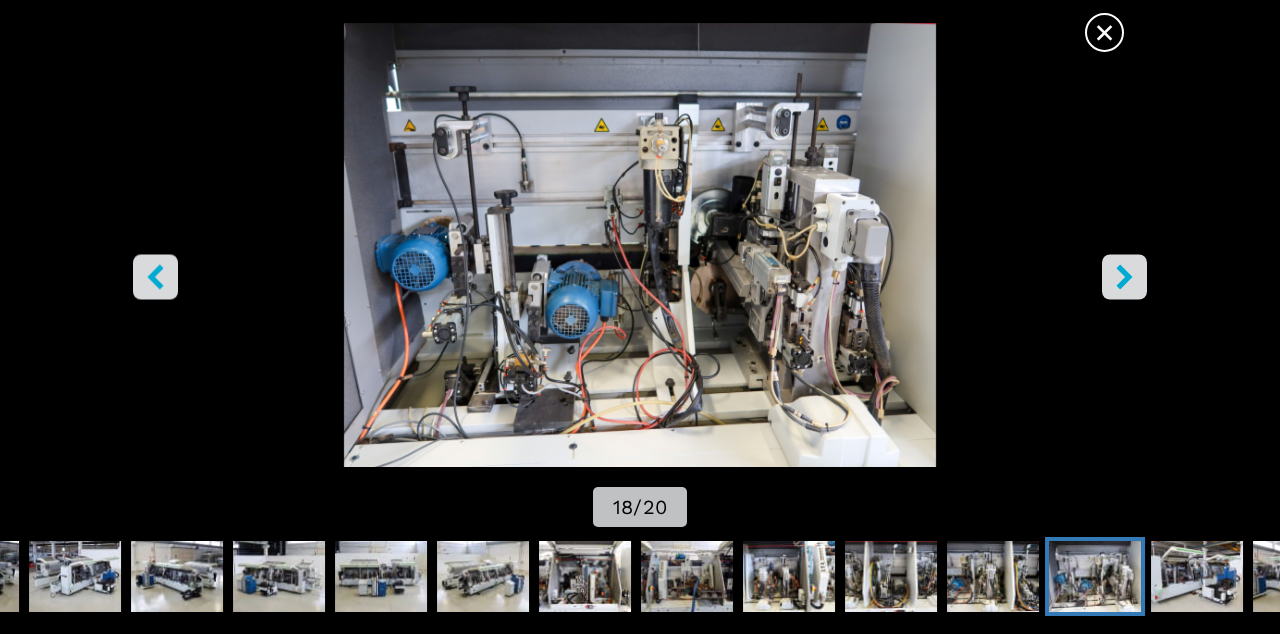 click at bounding box center (1124, 277) 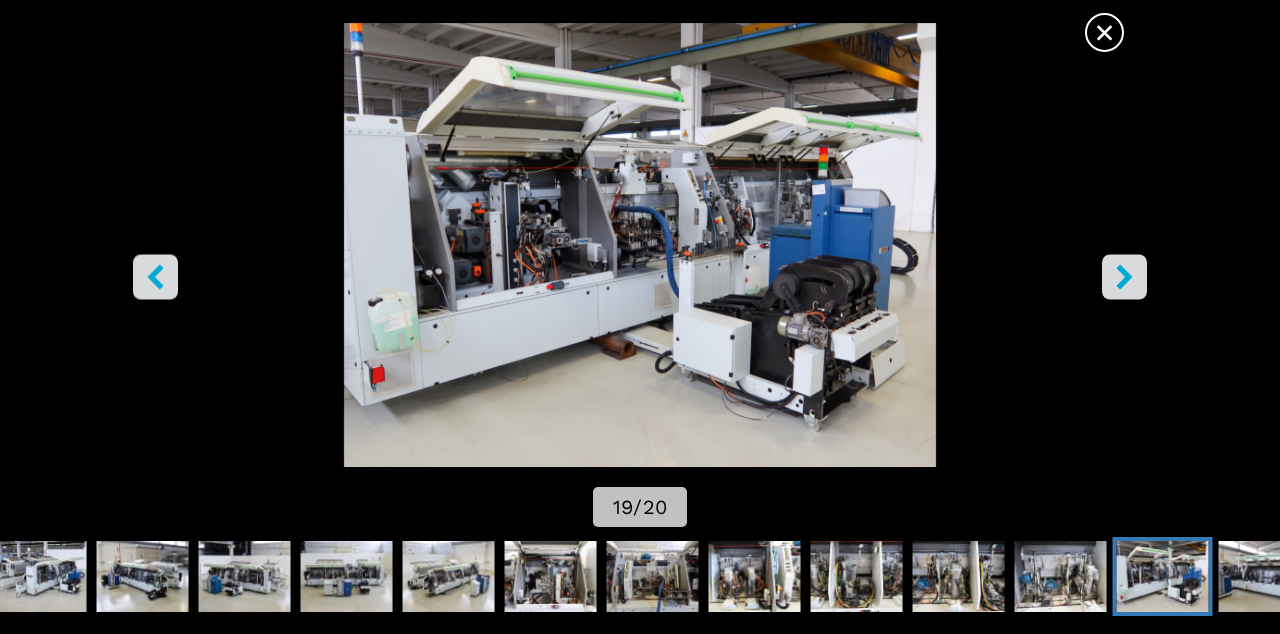 click at bounding box center [1124, 277] 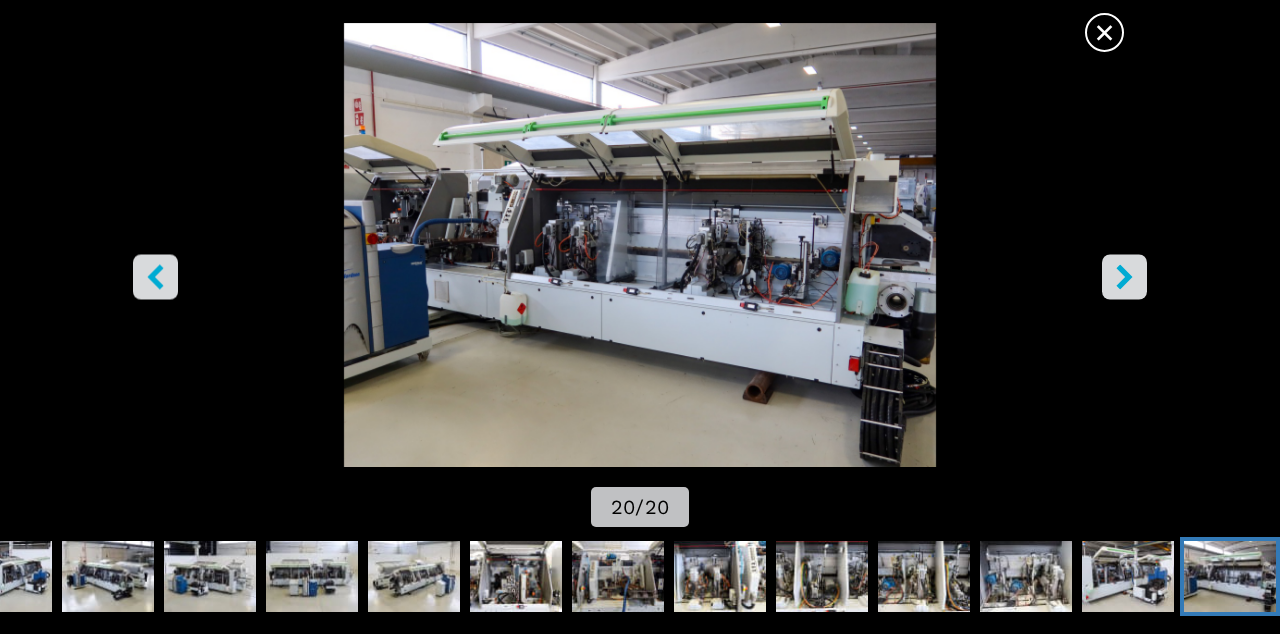 click 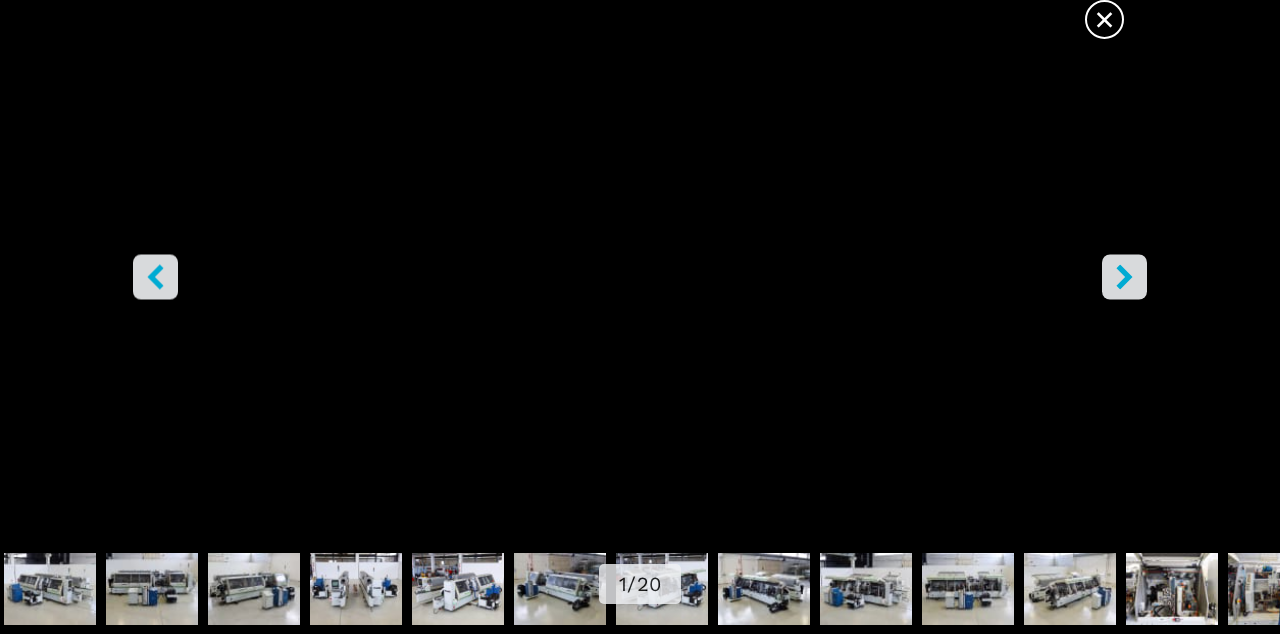 scroll, scrollTop: 84, scrollLeft: 0, axis: vertical 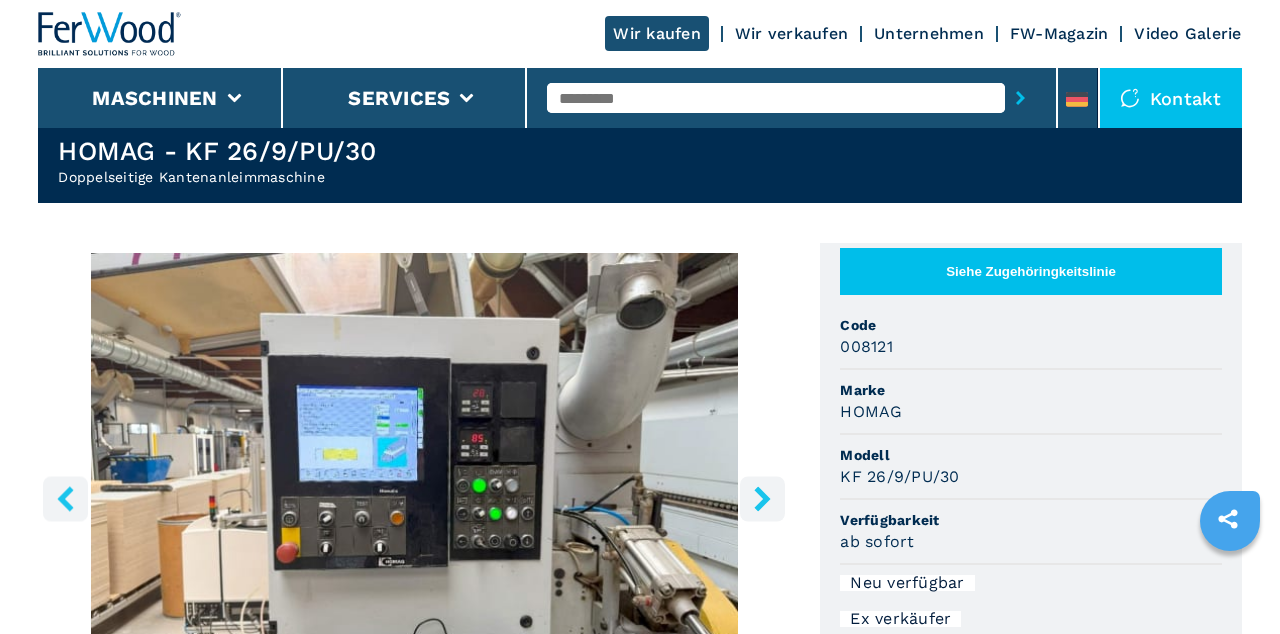 click 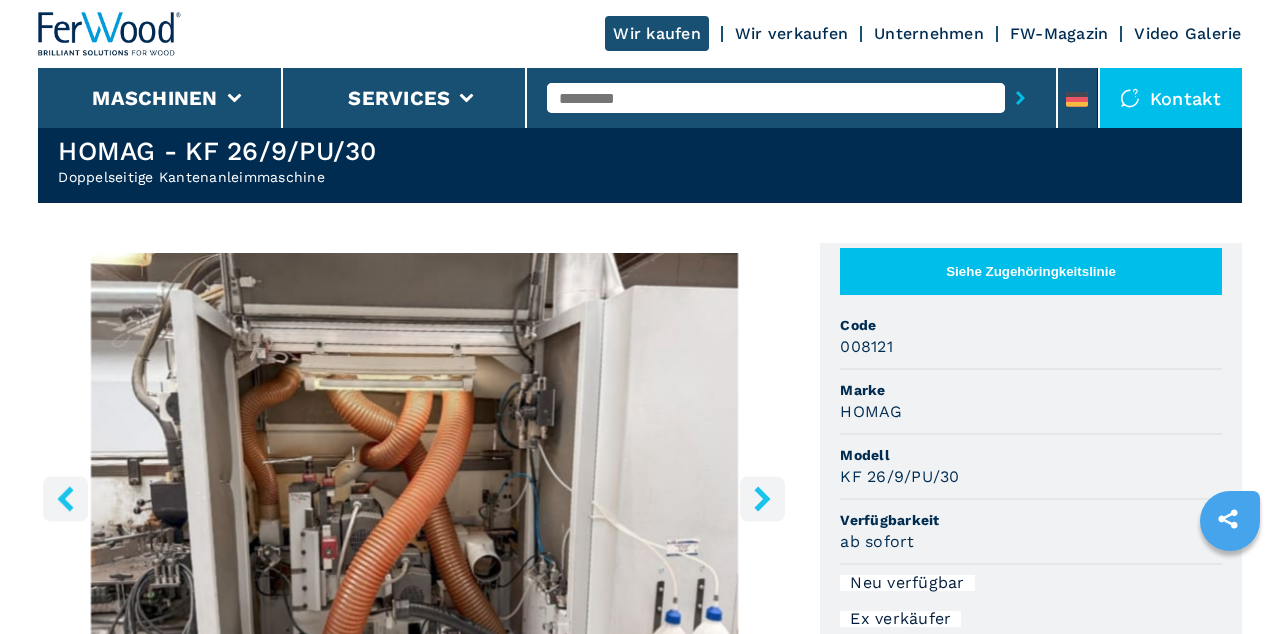click 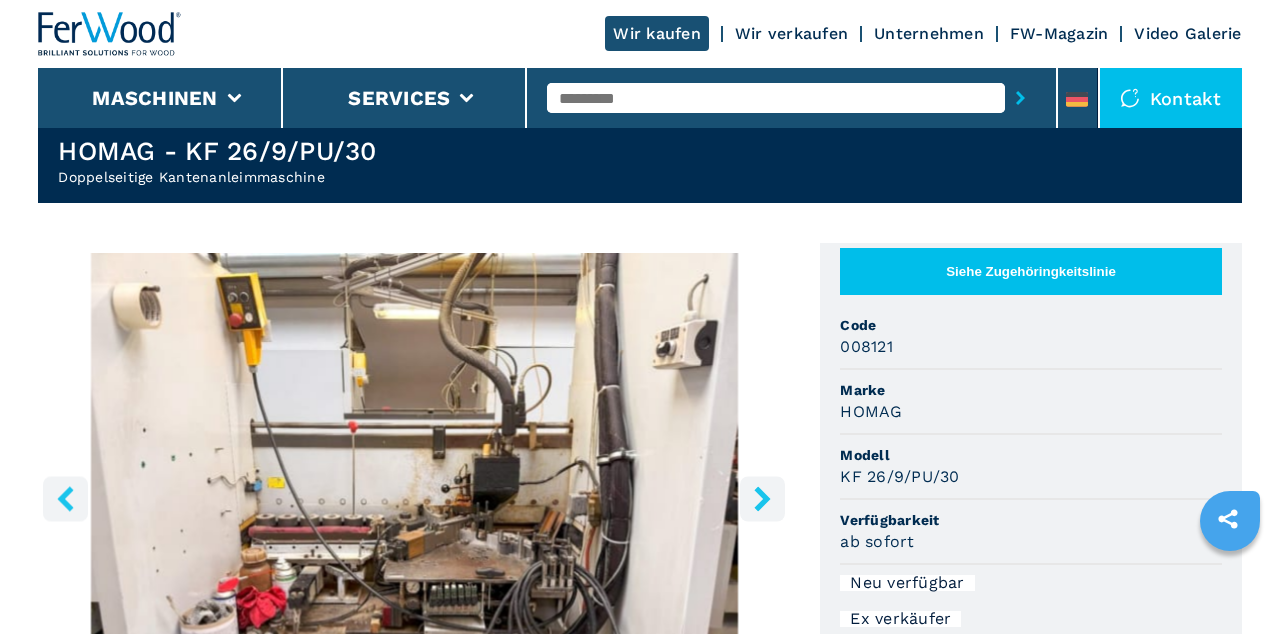 click at bounding box center (762, 498) 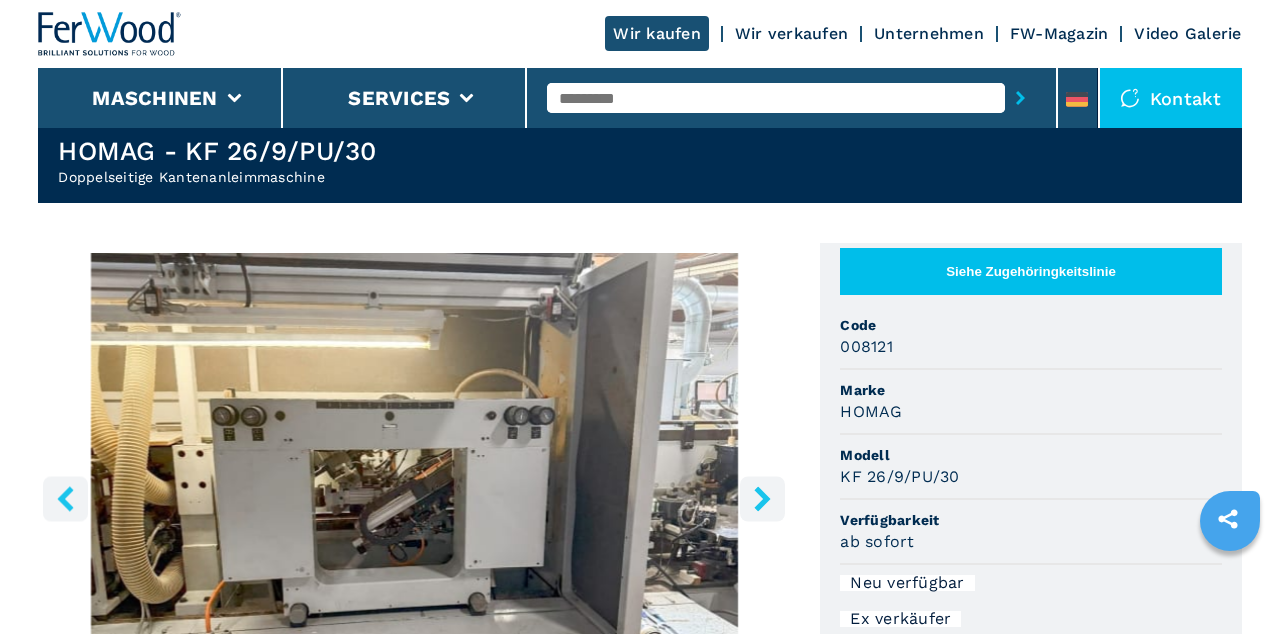 click 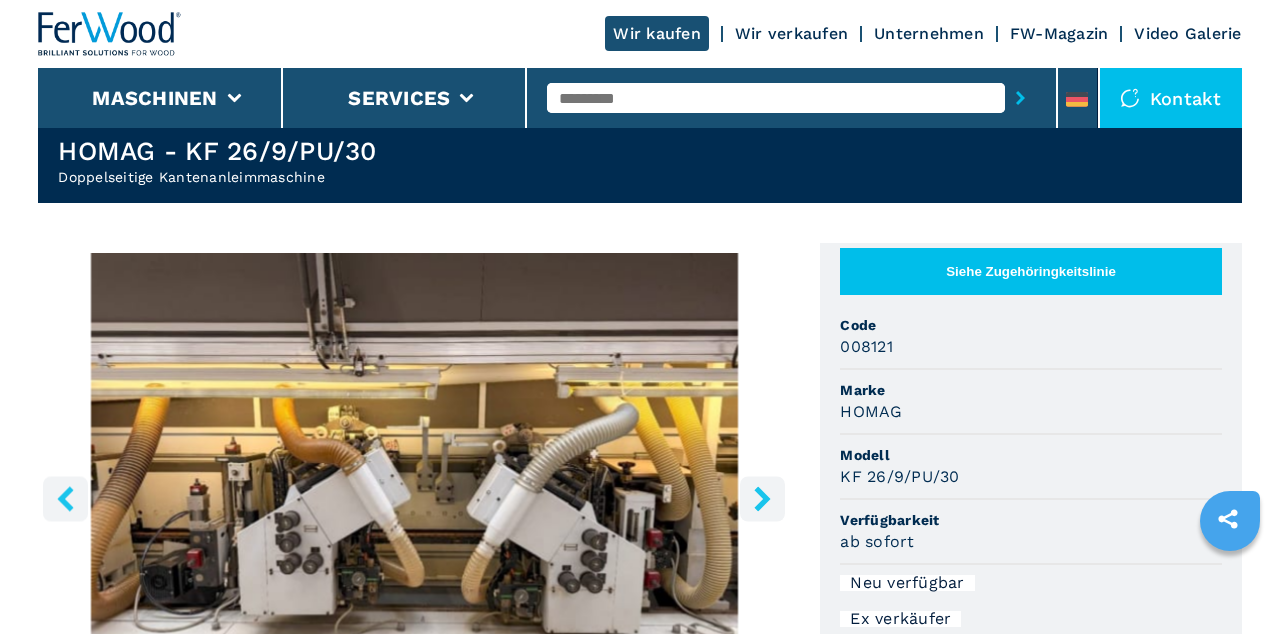 click 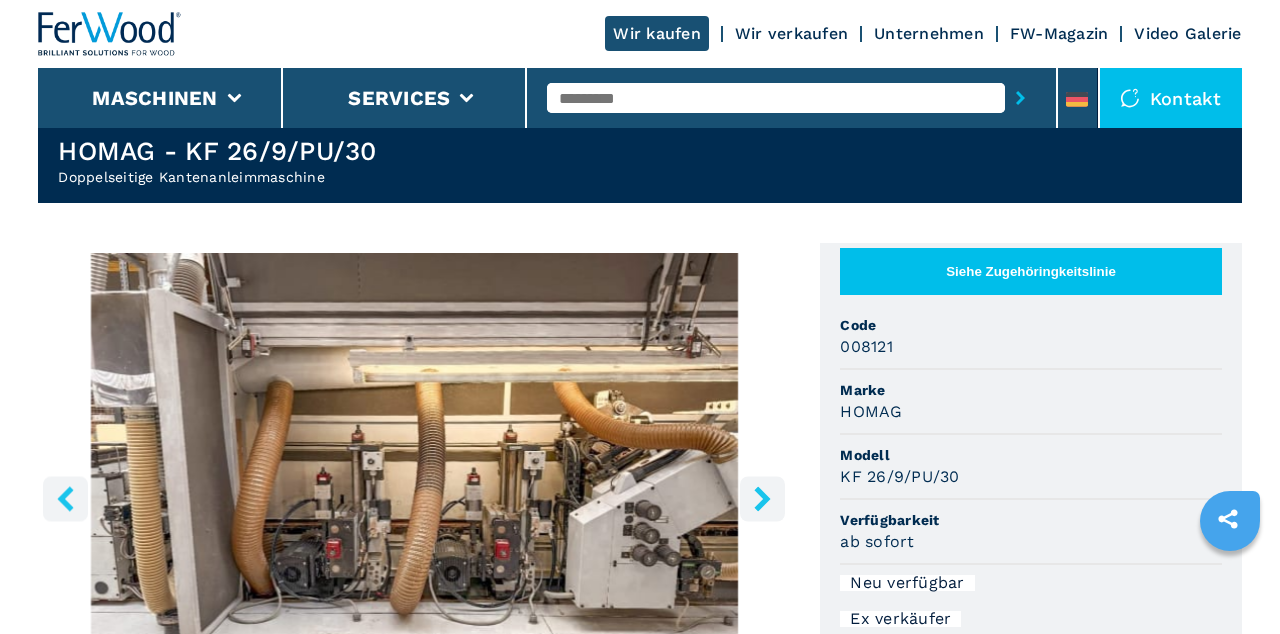 click at bounding box center (762, 498) 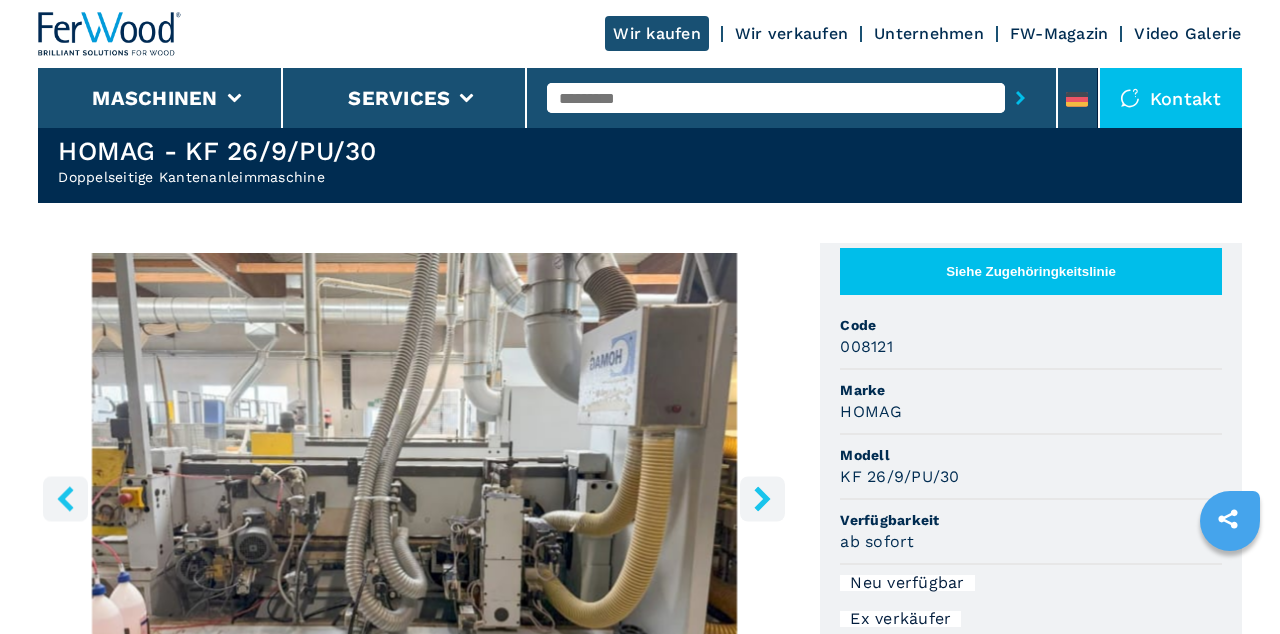 click 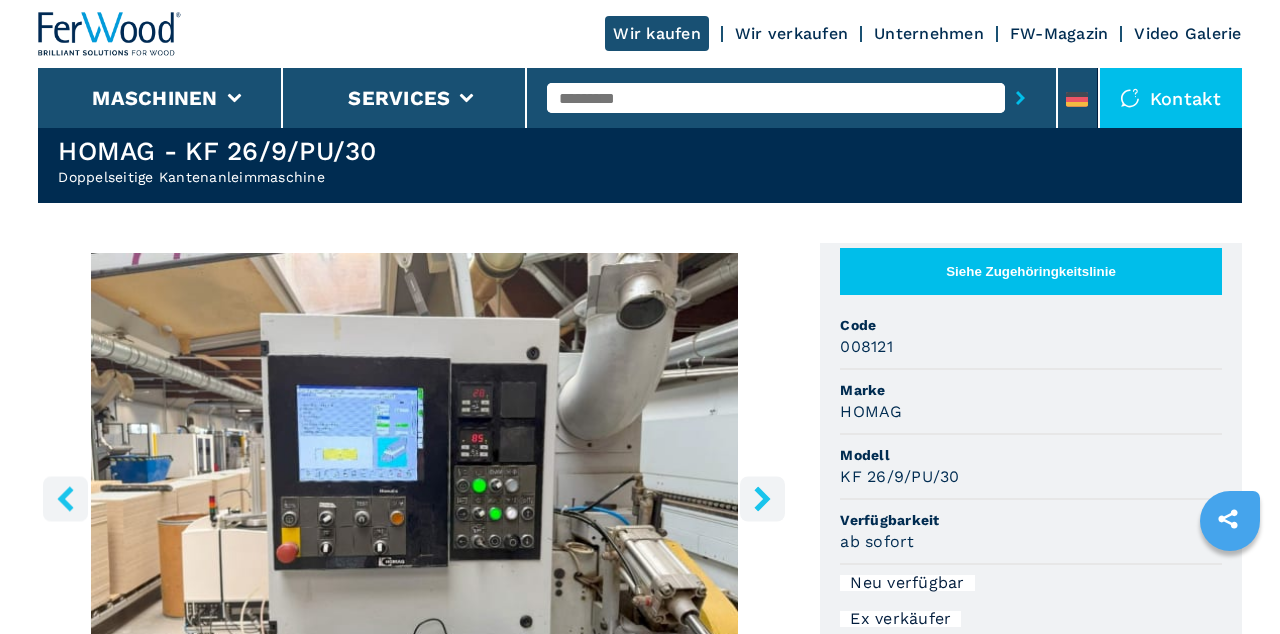 click 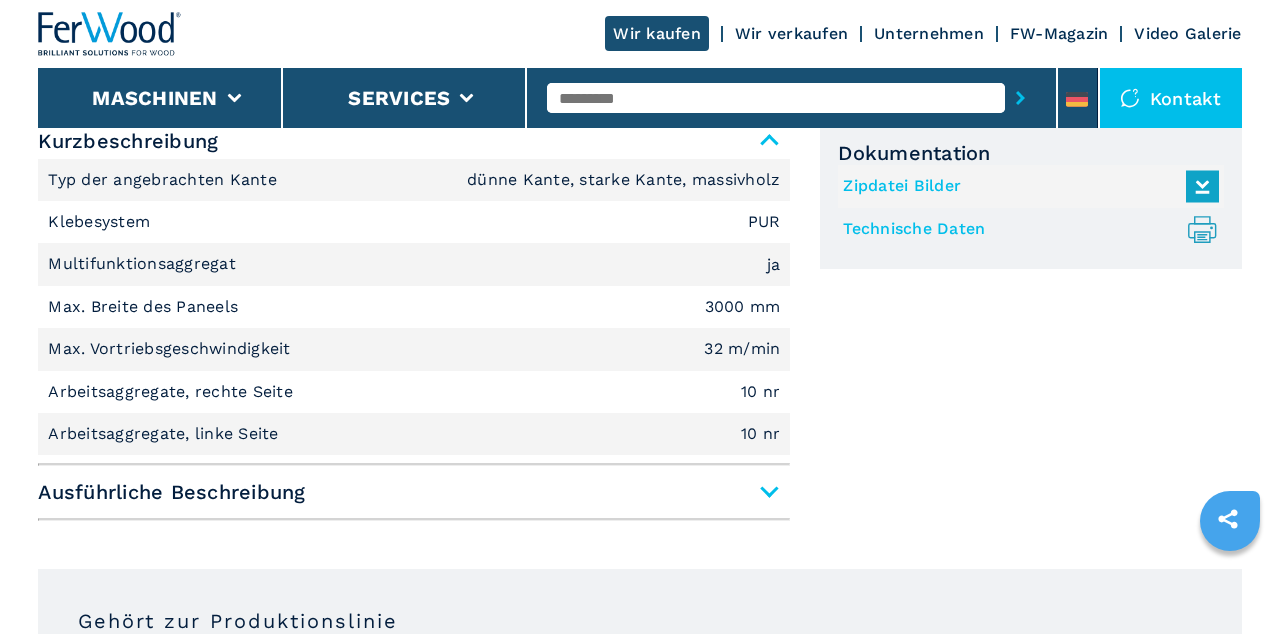scroll, scrollTop: 890, scrollLeft: 0, axis: vertical 